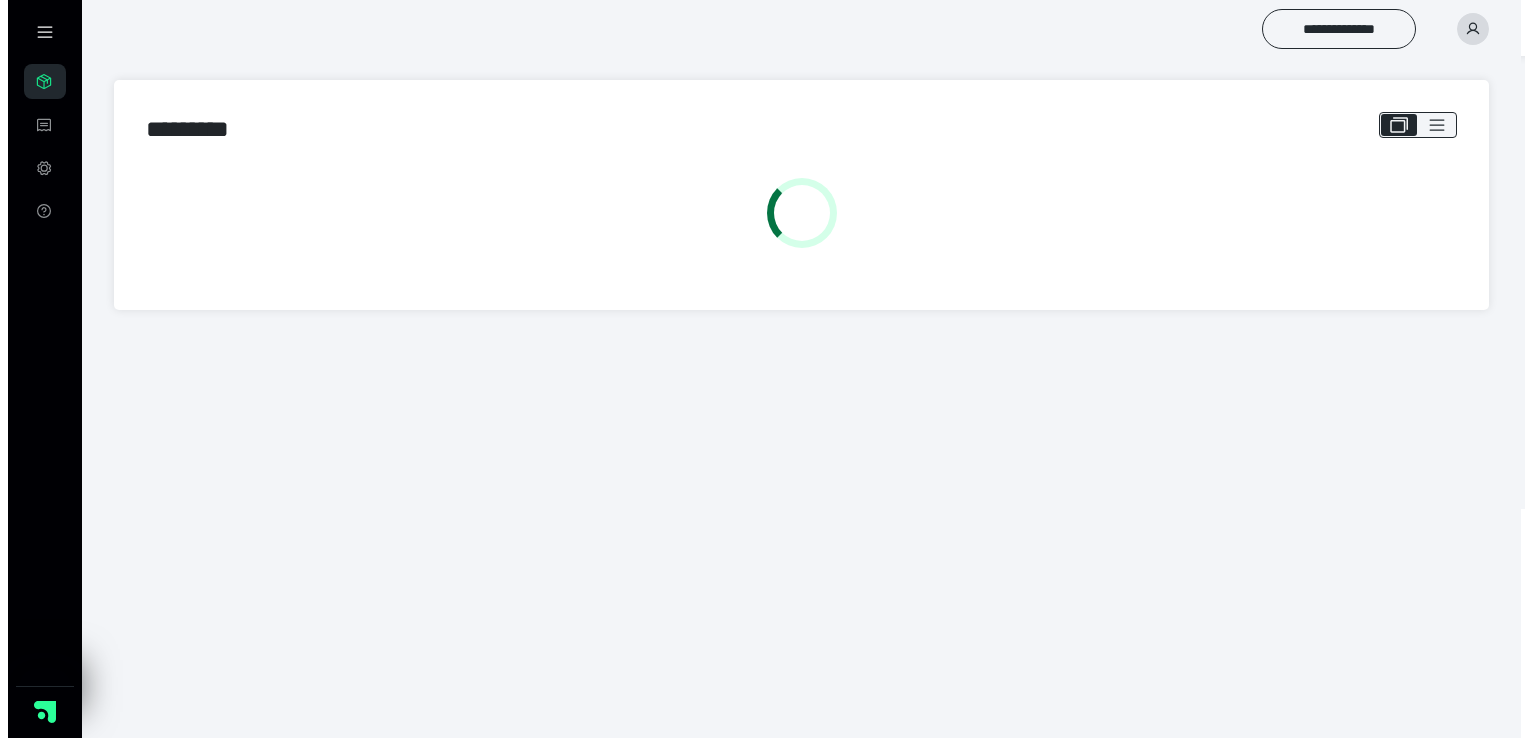 scroll, scrollTop: 0, scrollLeft: 0, axis: both 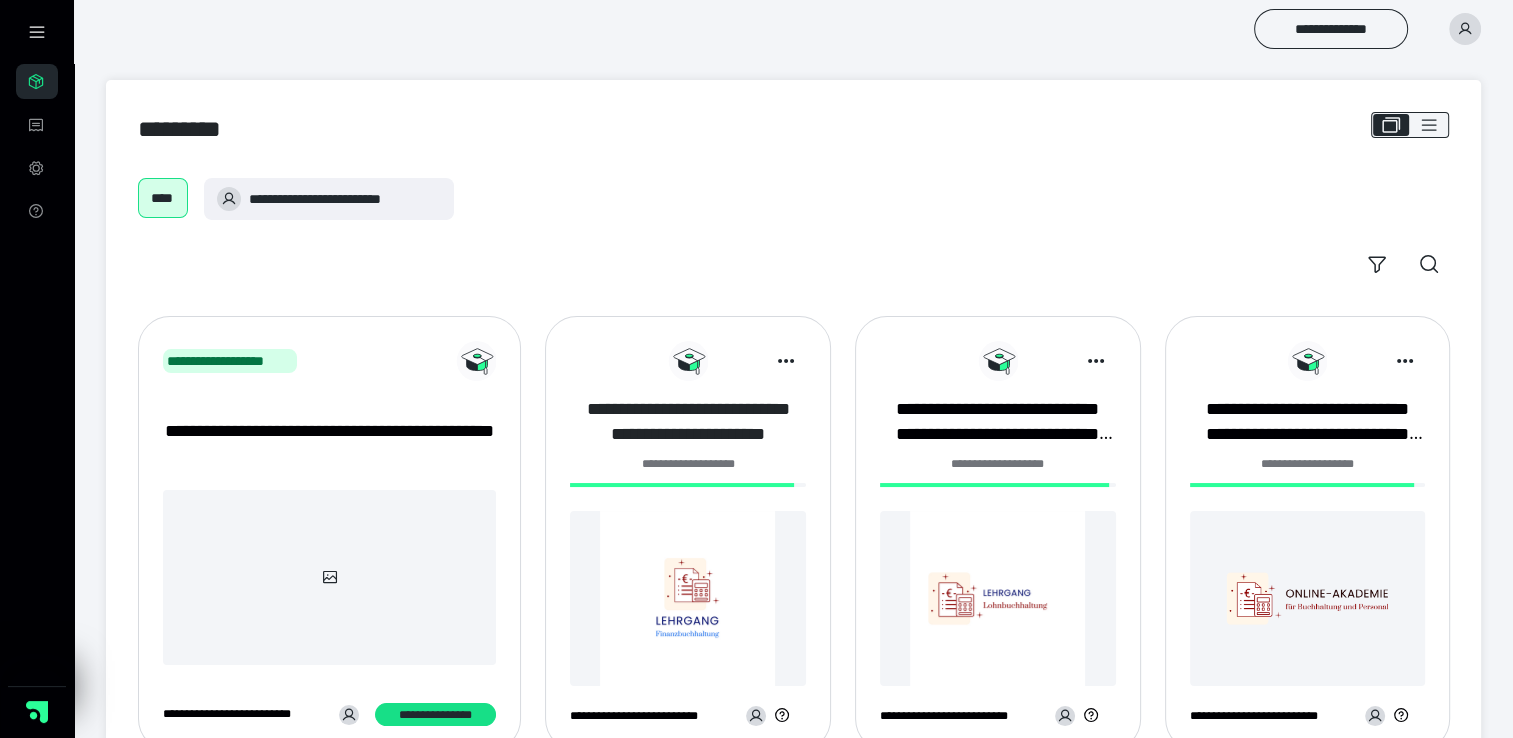 click on "**********" at bounding box center (688, 422) 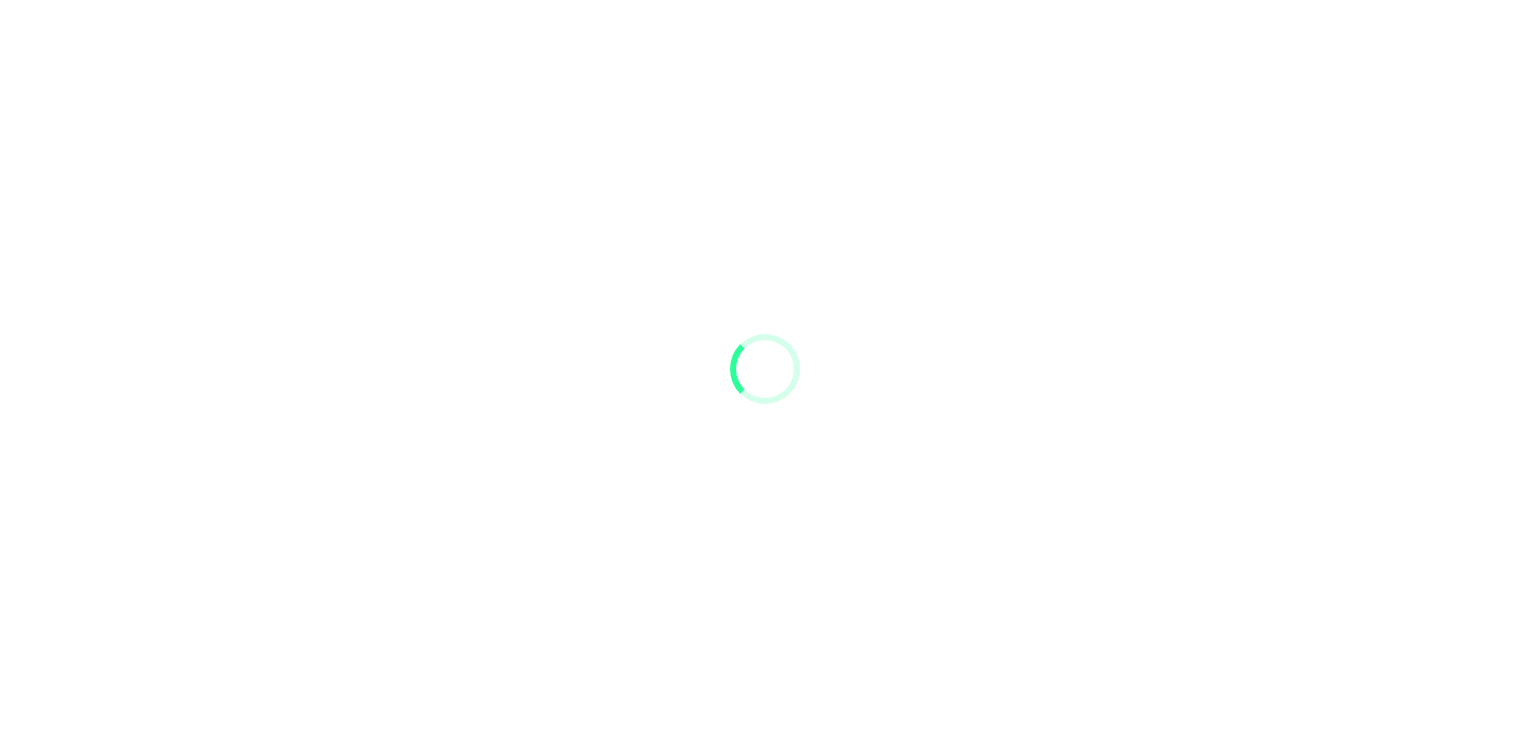 scroll, scrollTop: 0, scrollLeft: 0, axis: both 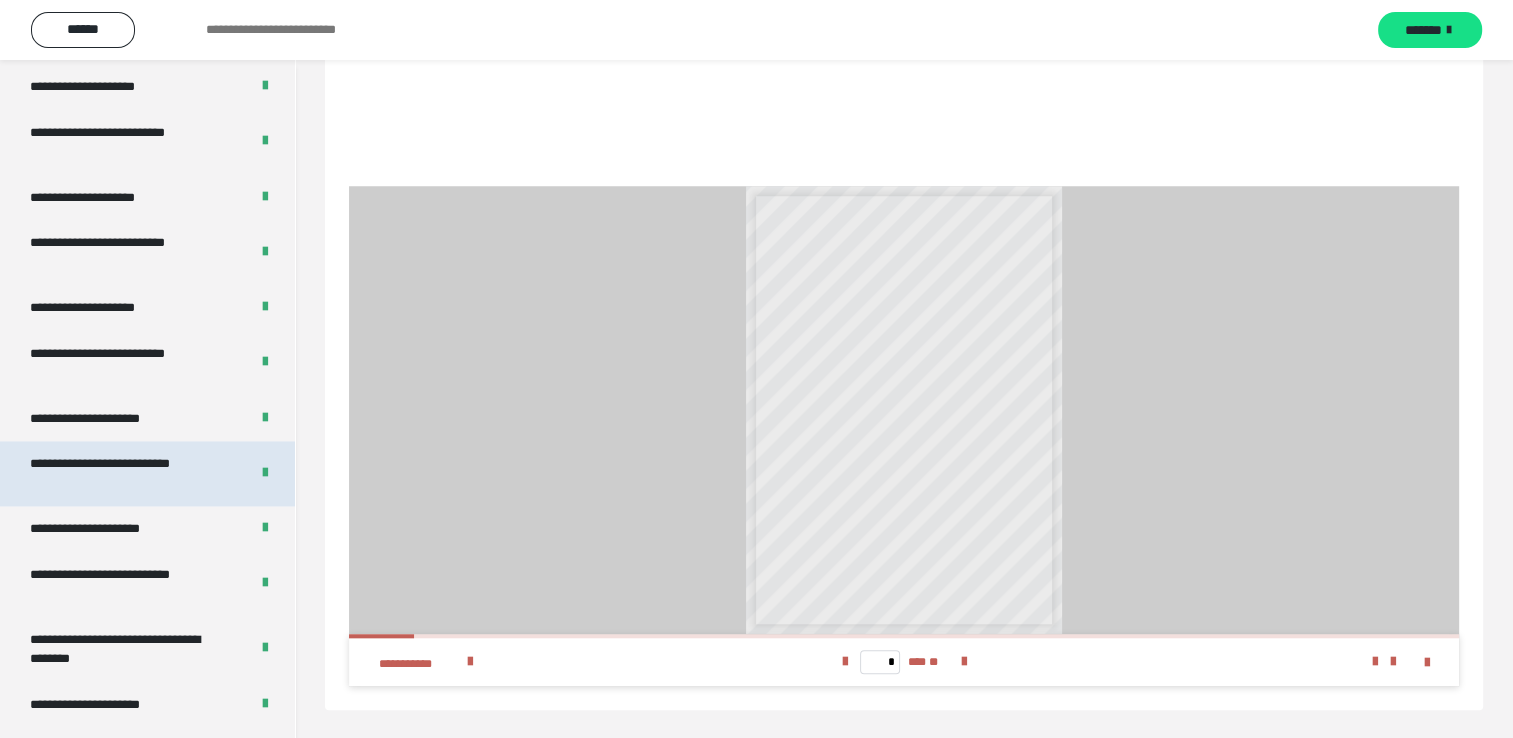 click on "**********" at bounding box center (124, 473) 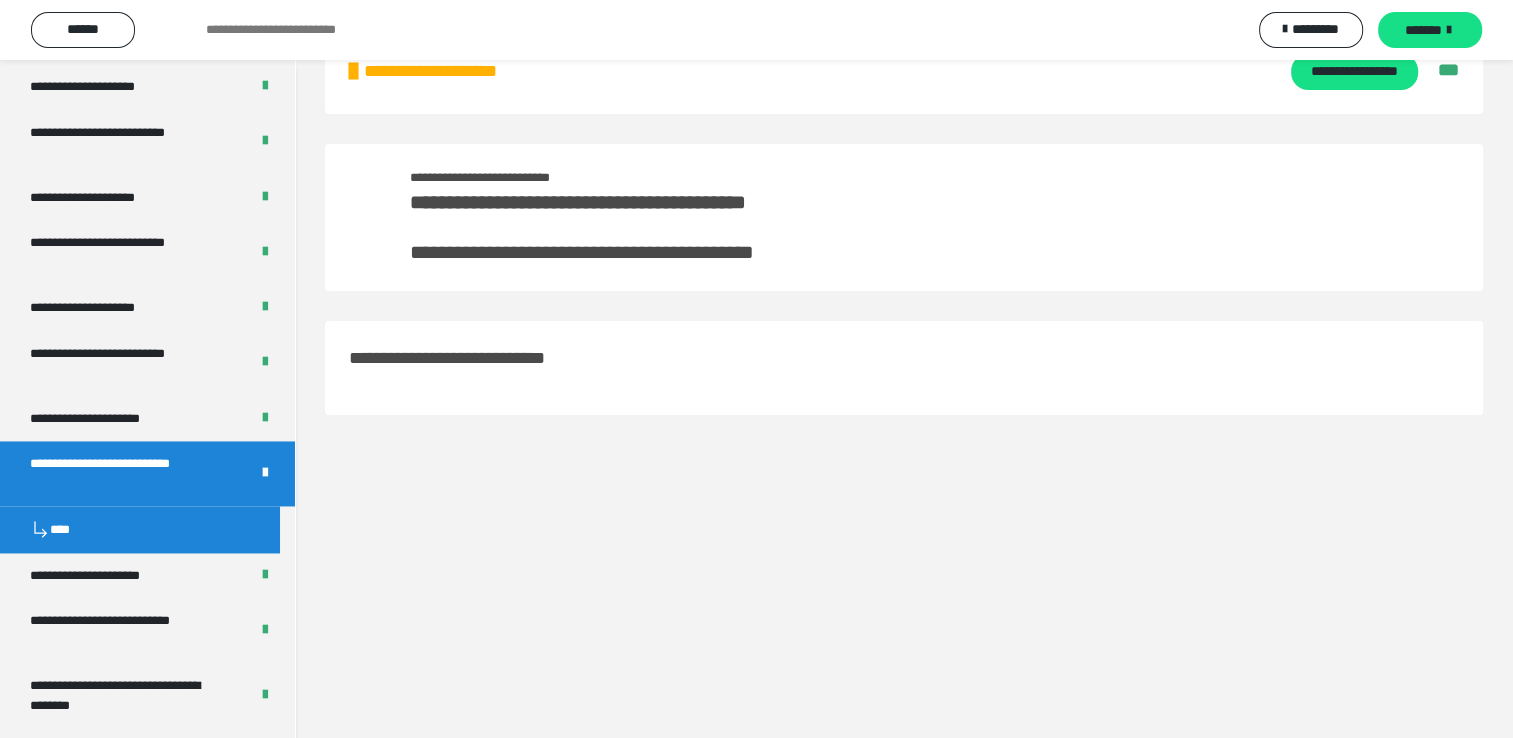 scroll, scrollTop: 60, scrollLeft: 0, axis: vertical 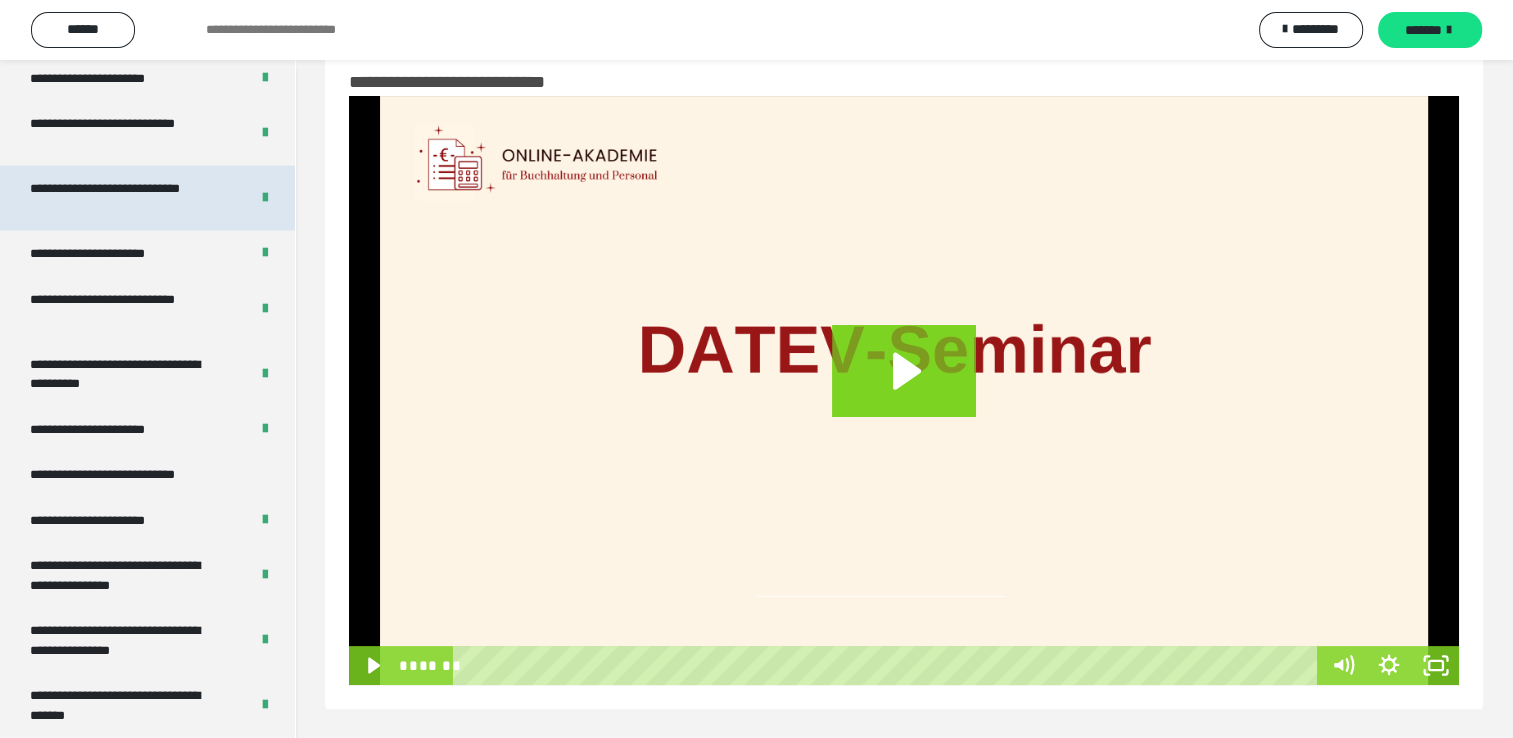 click on "**********" at bounding box center (124, 198) 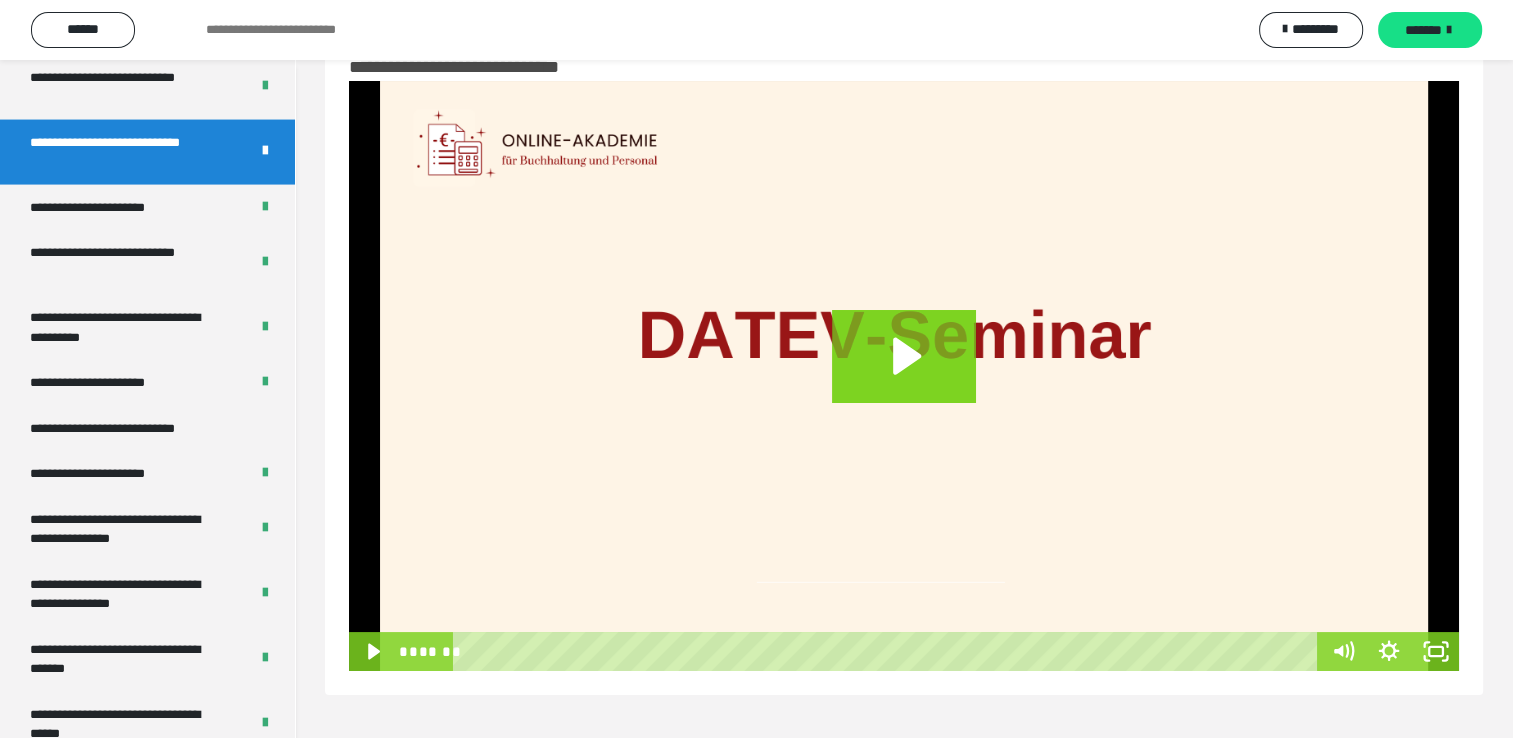 scroll, scrollTop: 46, scrollLeft: 0, axis: vertical 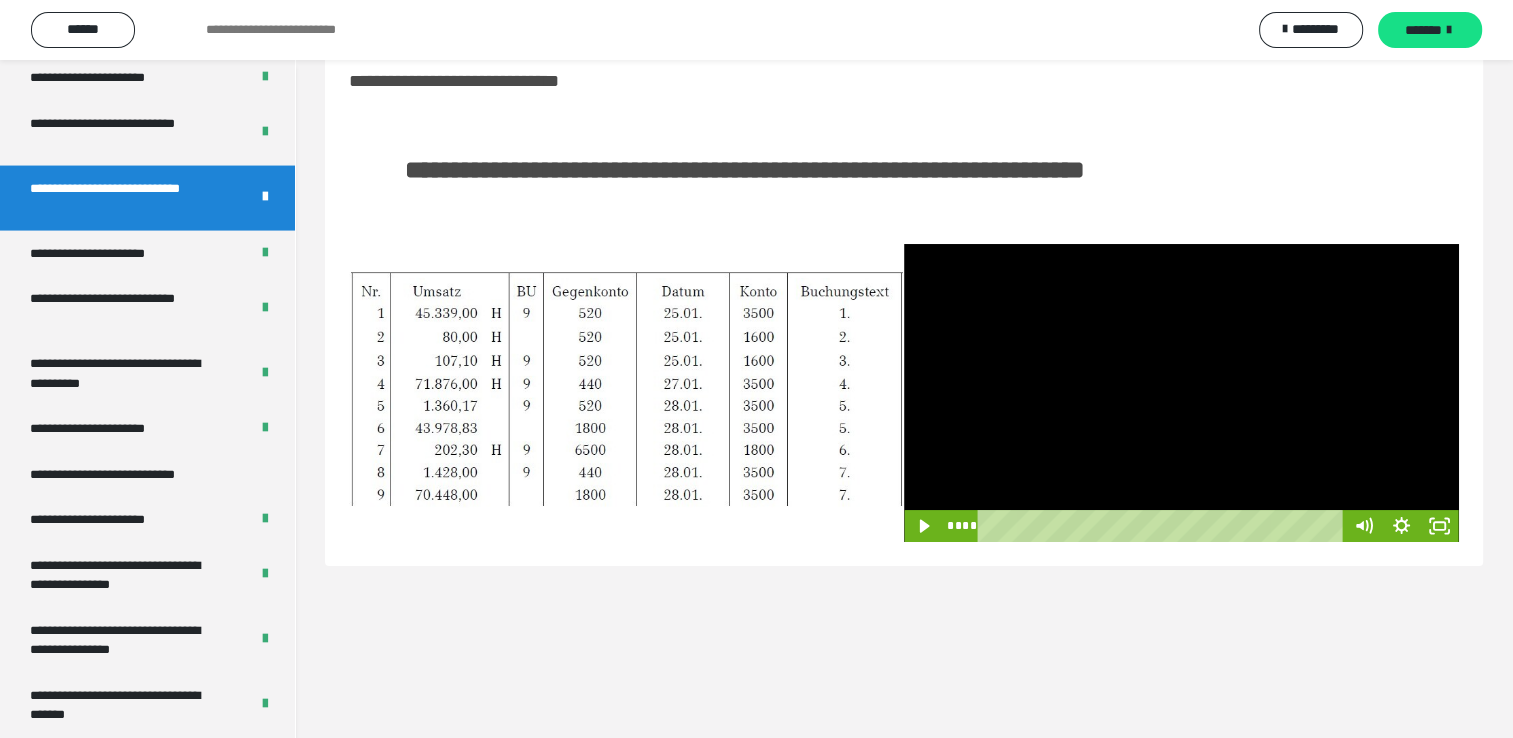 drag, startPoint x: 1040, startPoint y: 523, endPoint x: 971, endPoint y: 528, distance: 69.18092 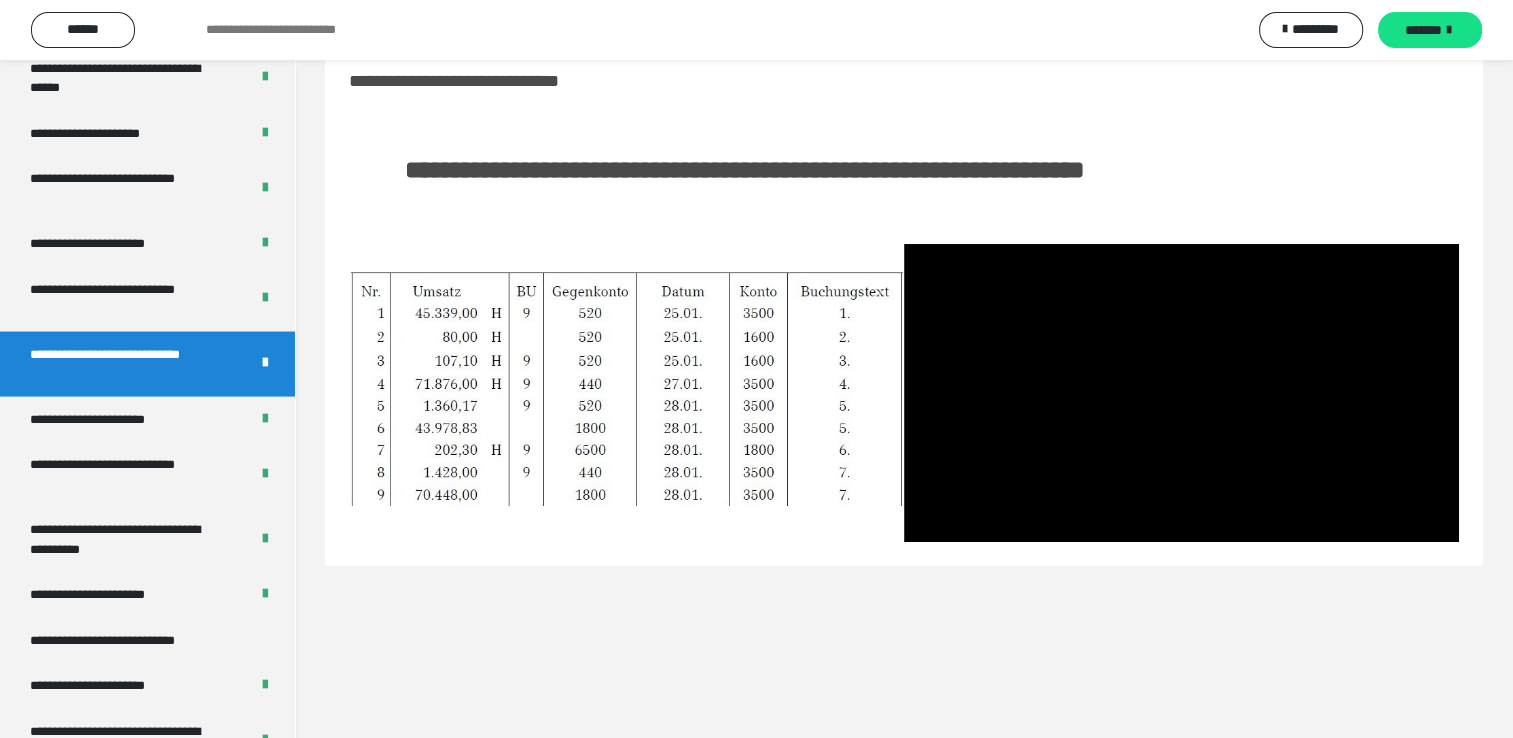 scroll, scrollTop: 3906, scrollLeft: 0, axis: vertical 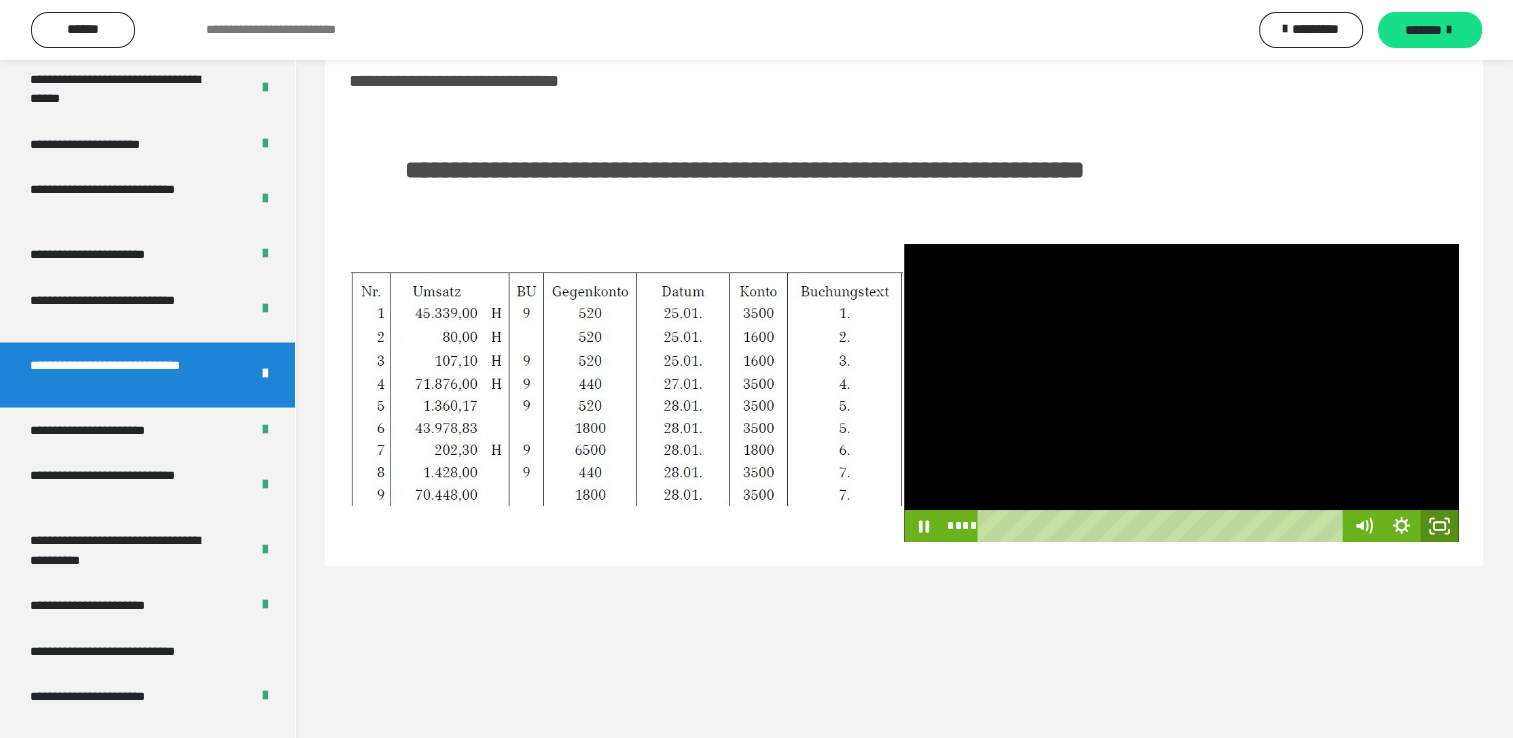 click 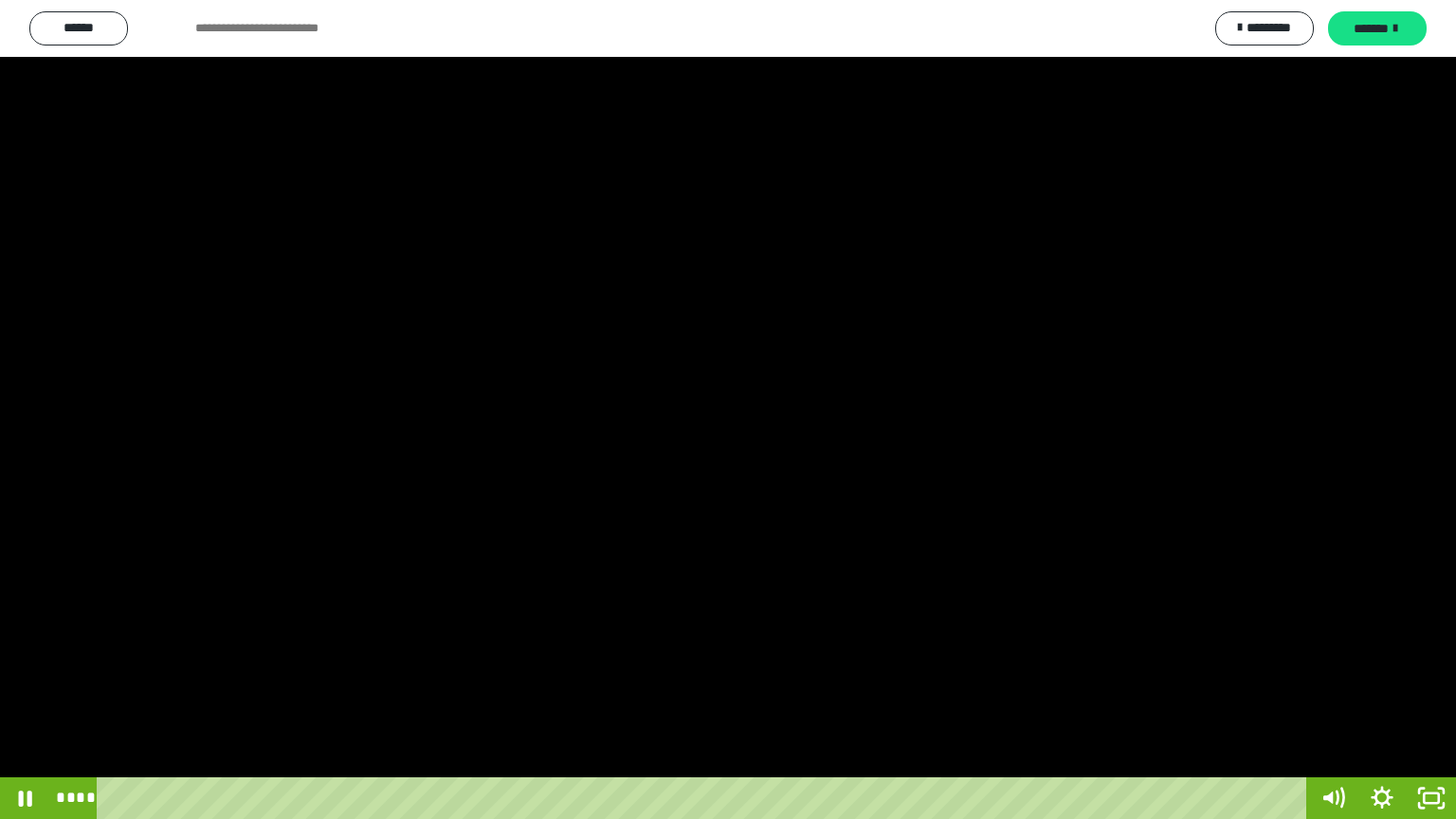 drag, startPoint x: 151, startPoint y: 796, endPoint x: 39, endPoint y: 792, distance: 112.07141 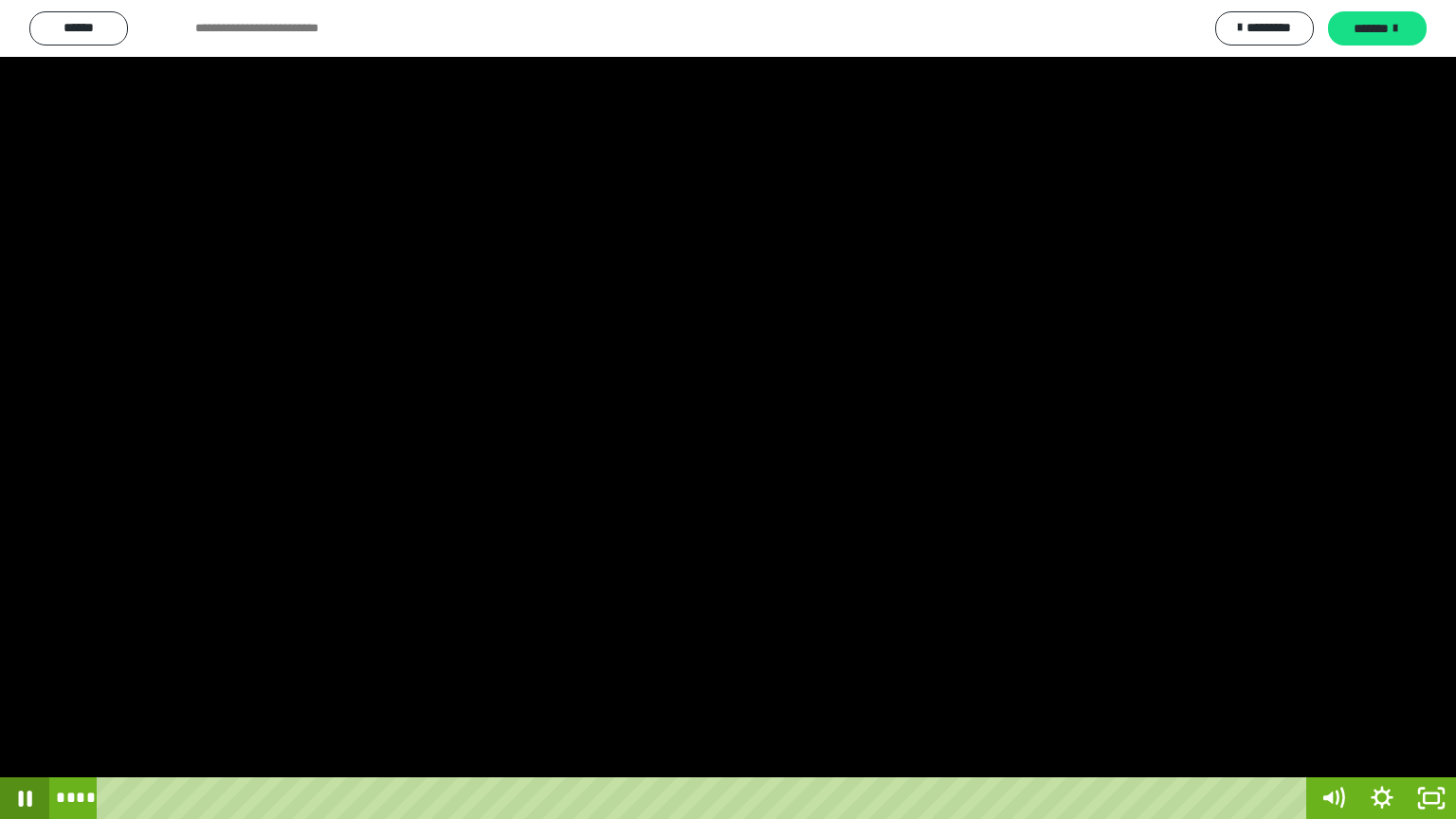 click 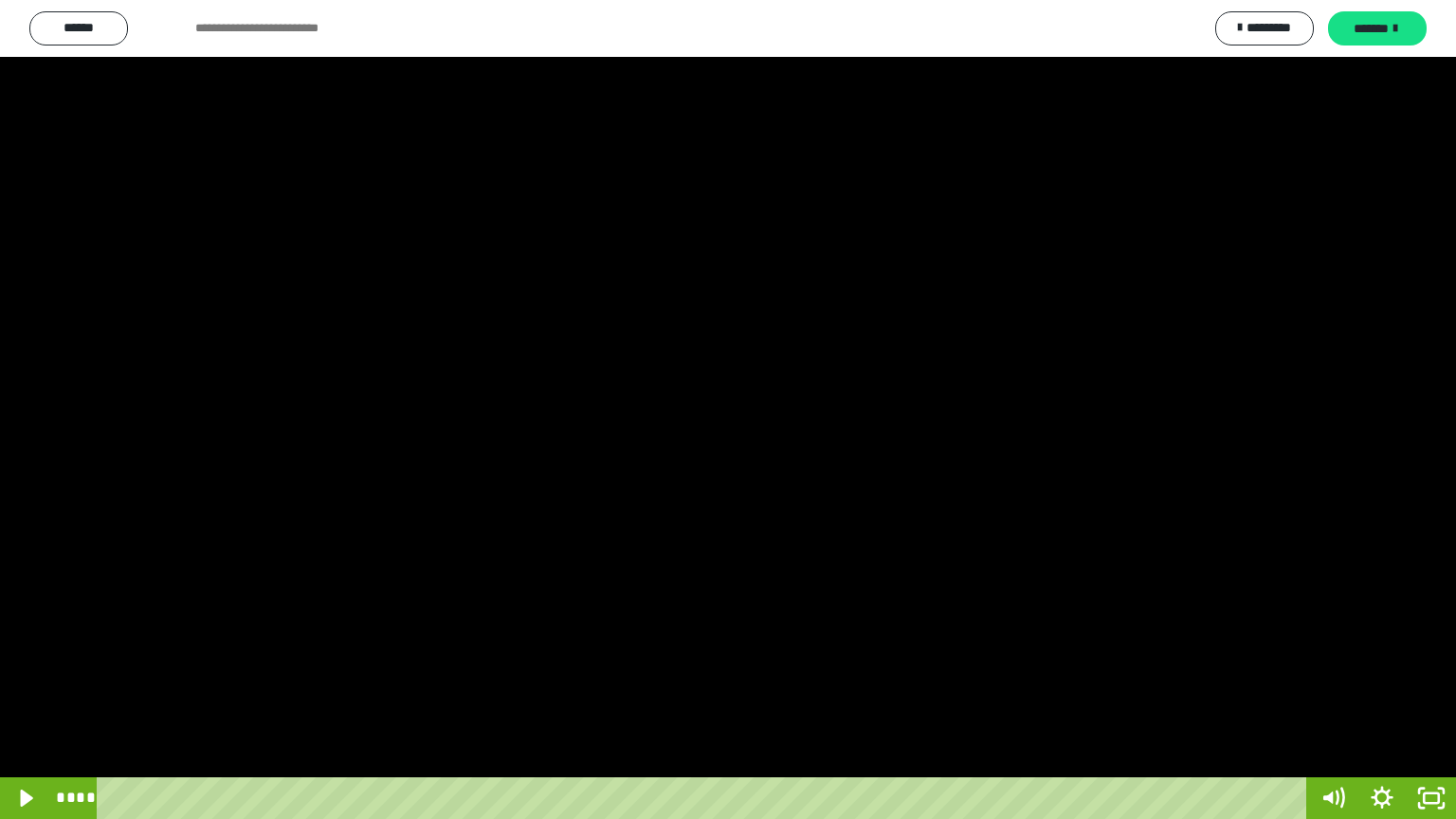 type 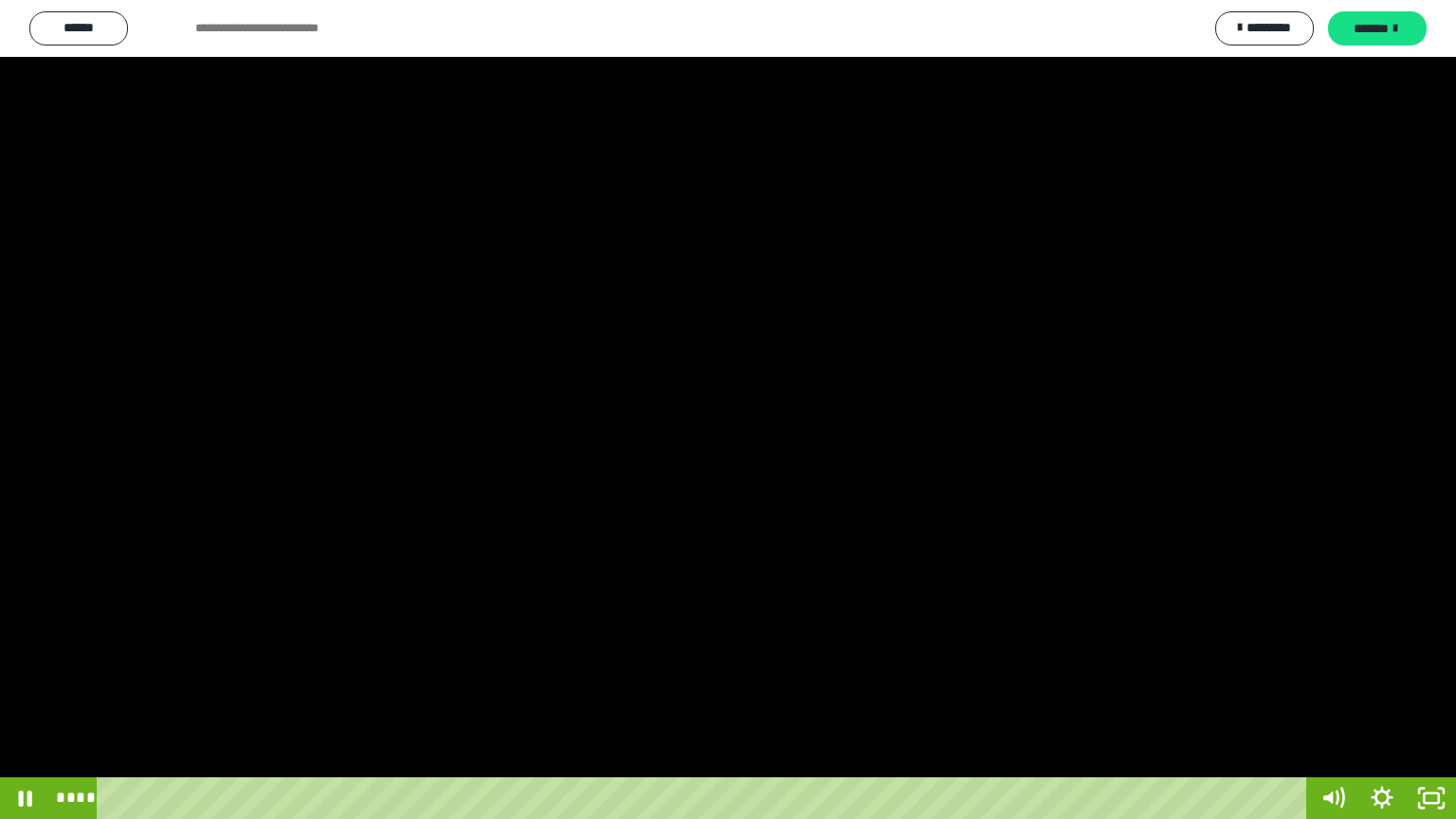 type 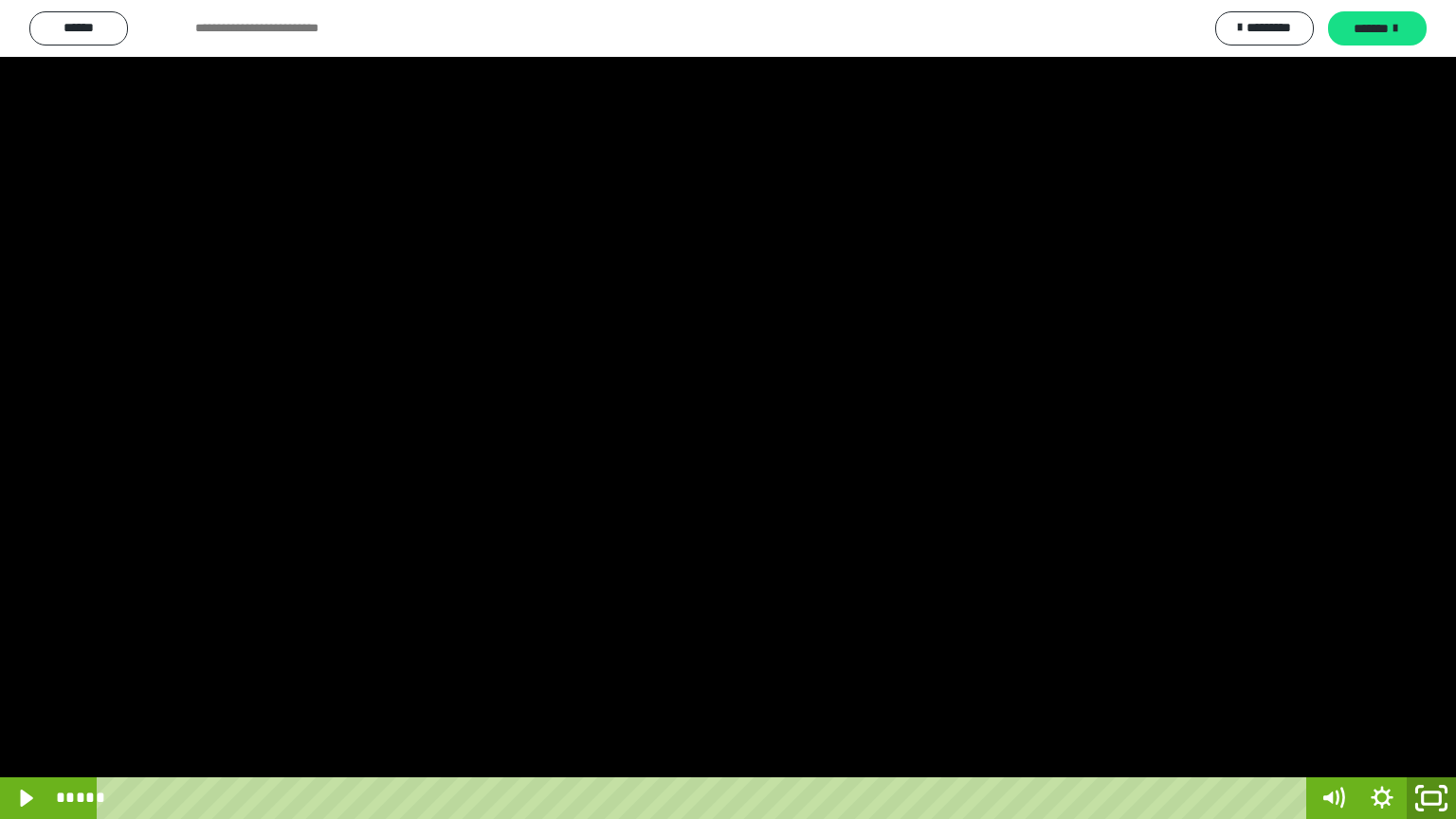 click 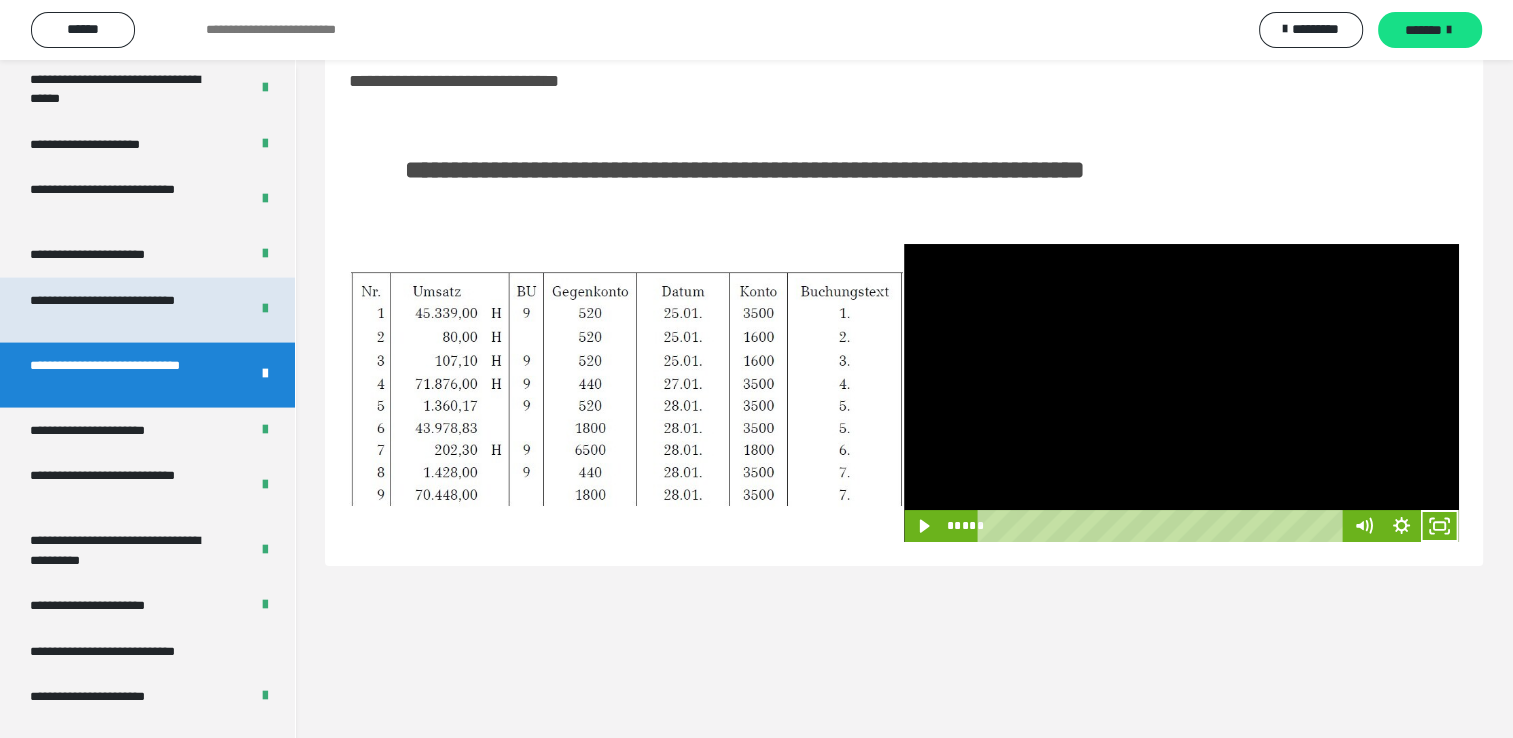 click on "**********" at bounding box center [124, 310] 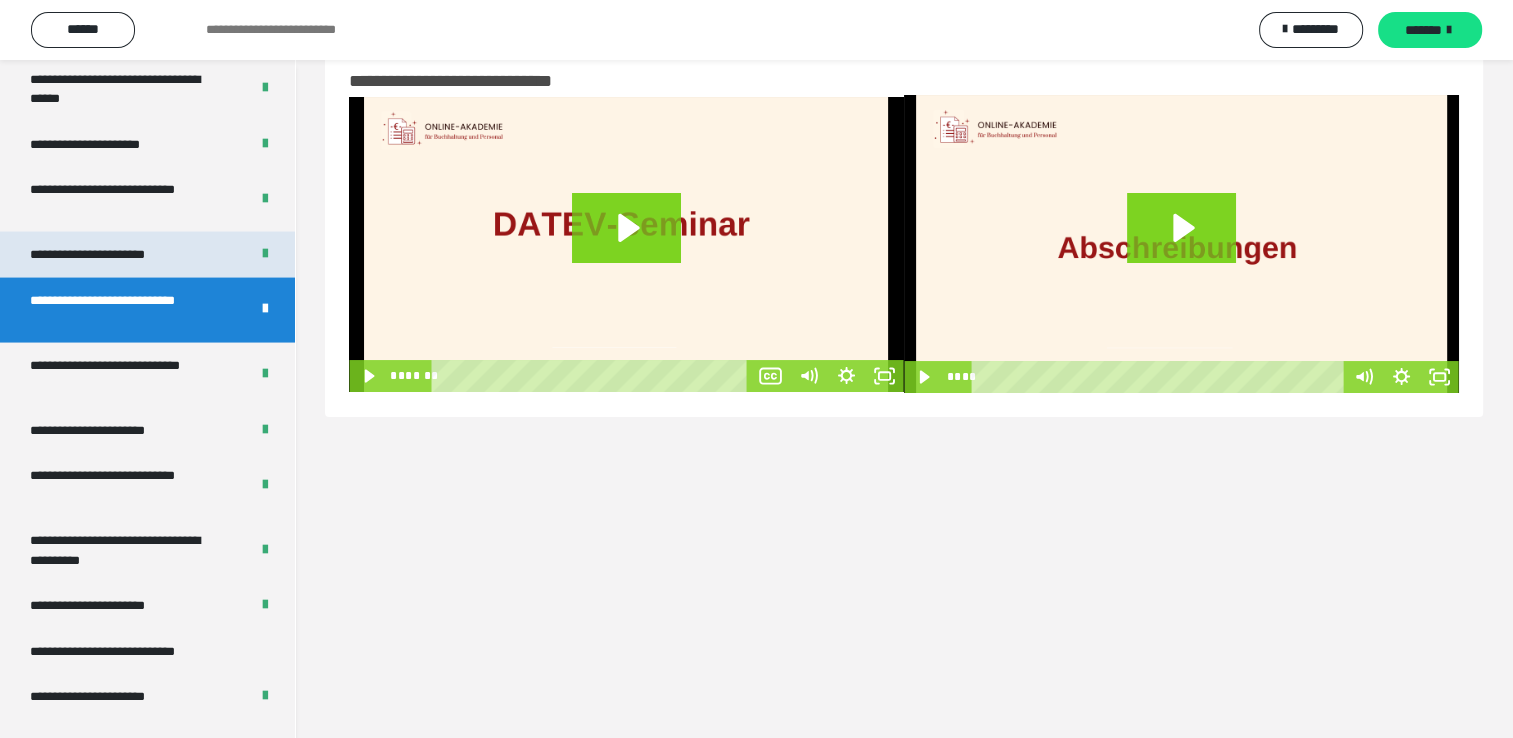 click on "**********" at bounding box center [111, 255] 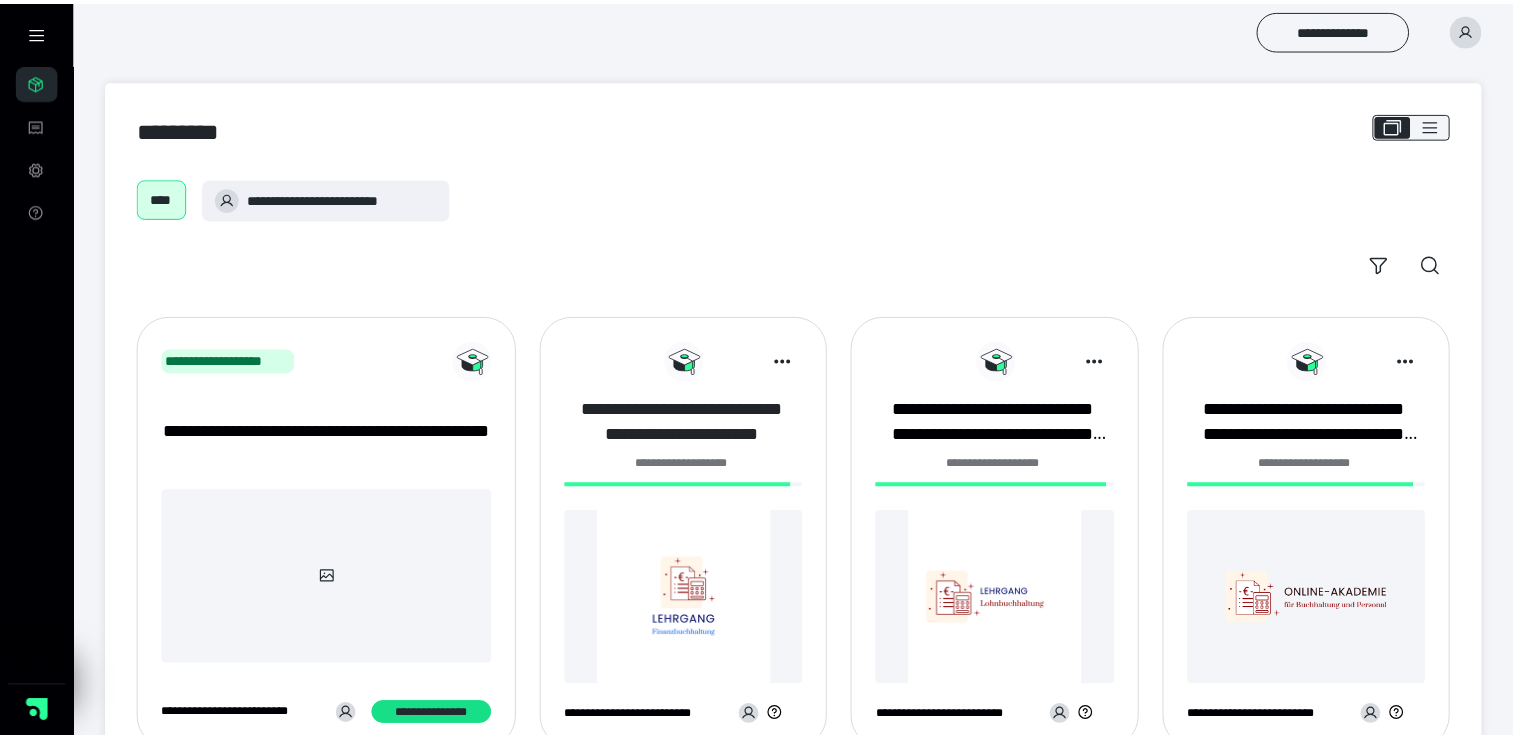 scroll, scrollTop: 0, scrollLeft: 0, axis: both 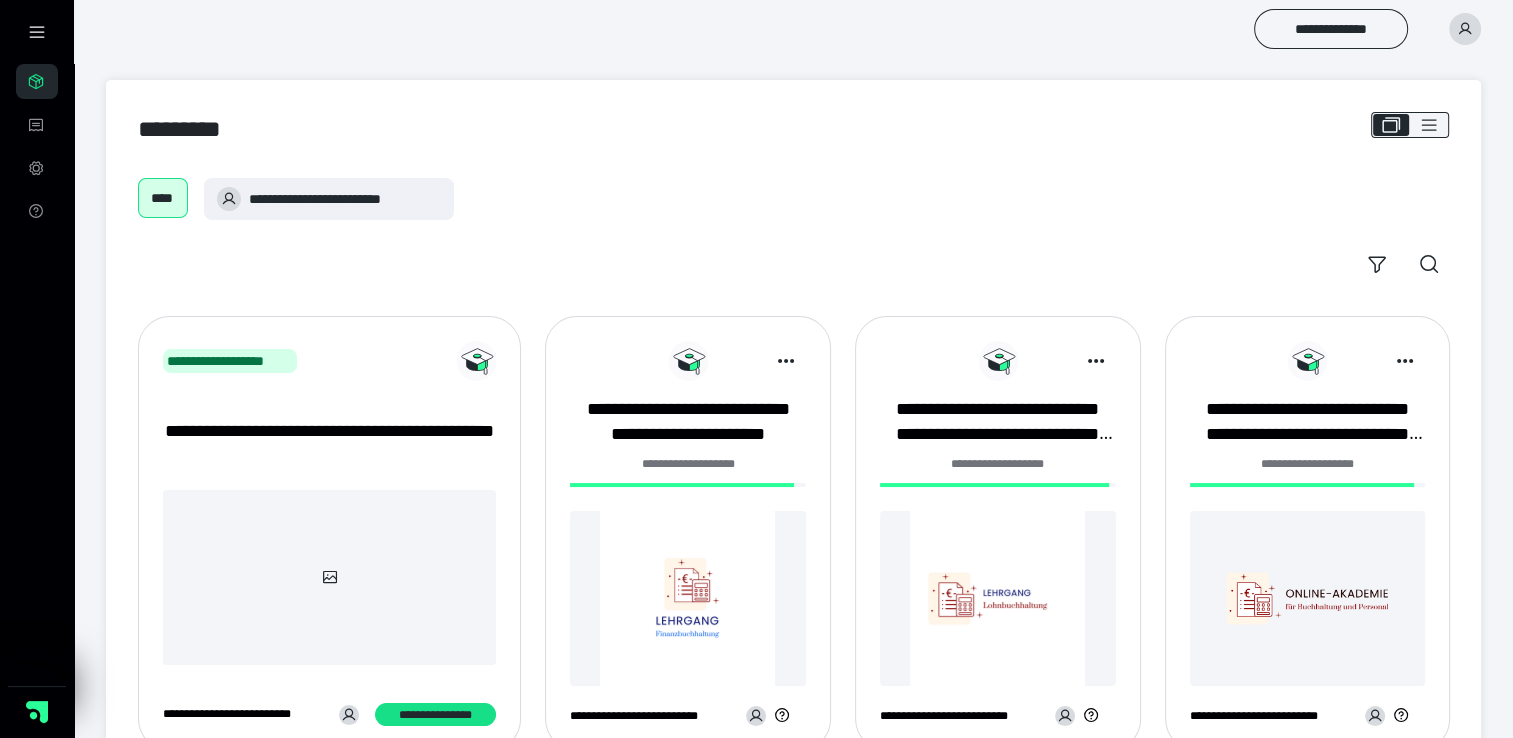 click on "**********" at bounding box center (688, 464) 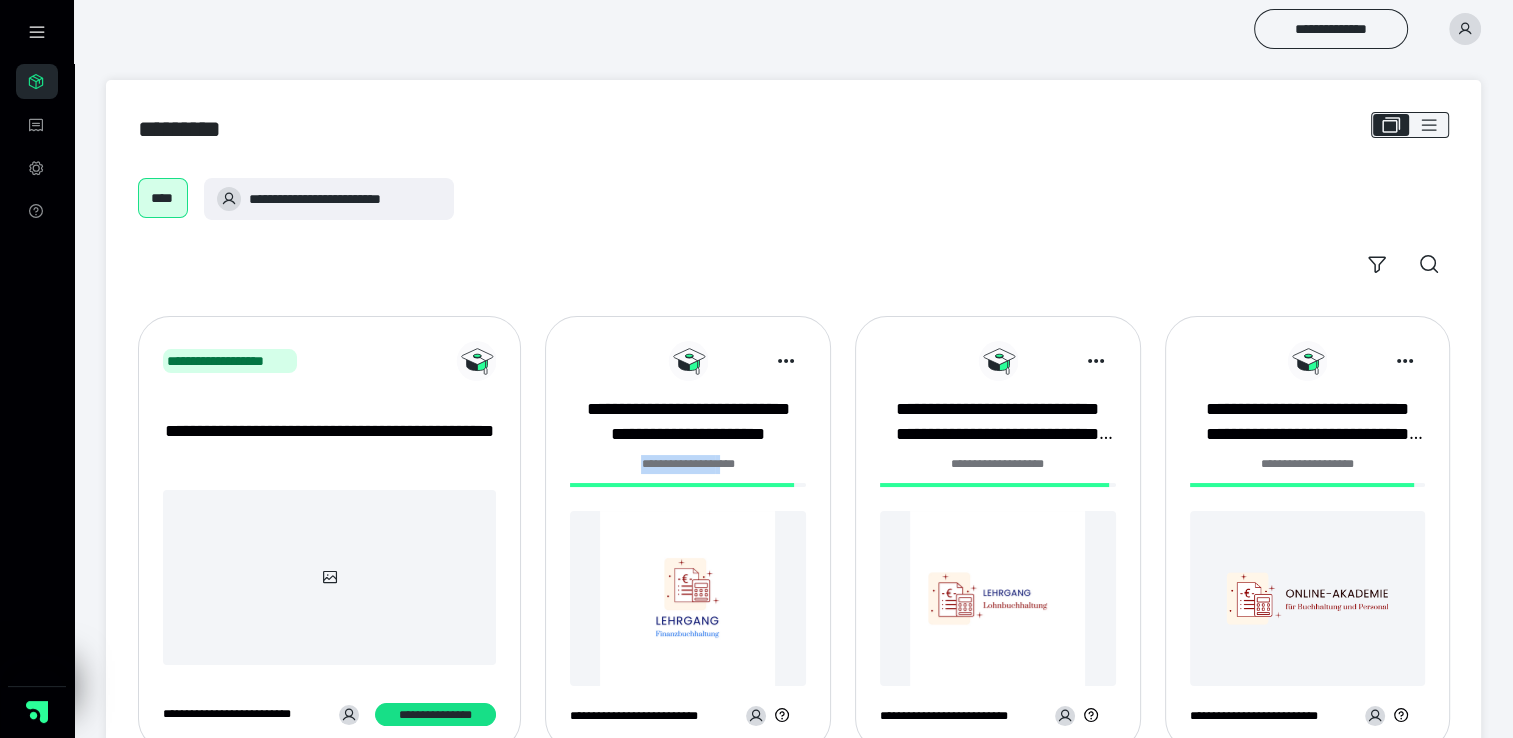 click on "**********" at bounding box center [688, 464] 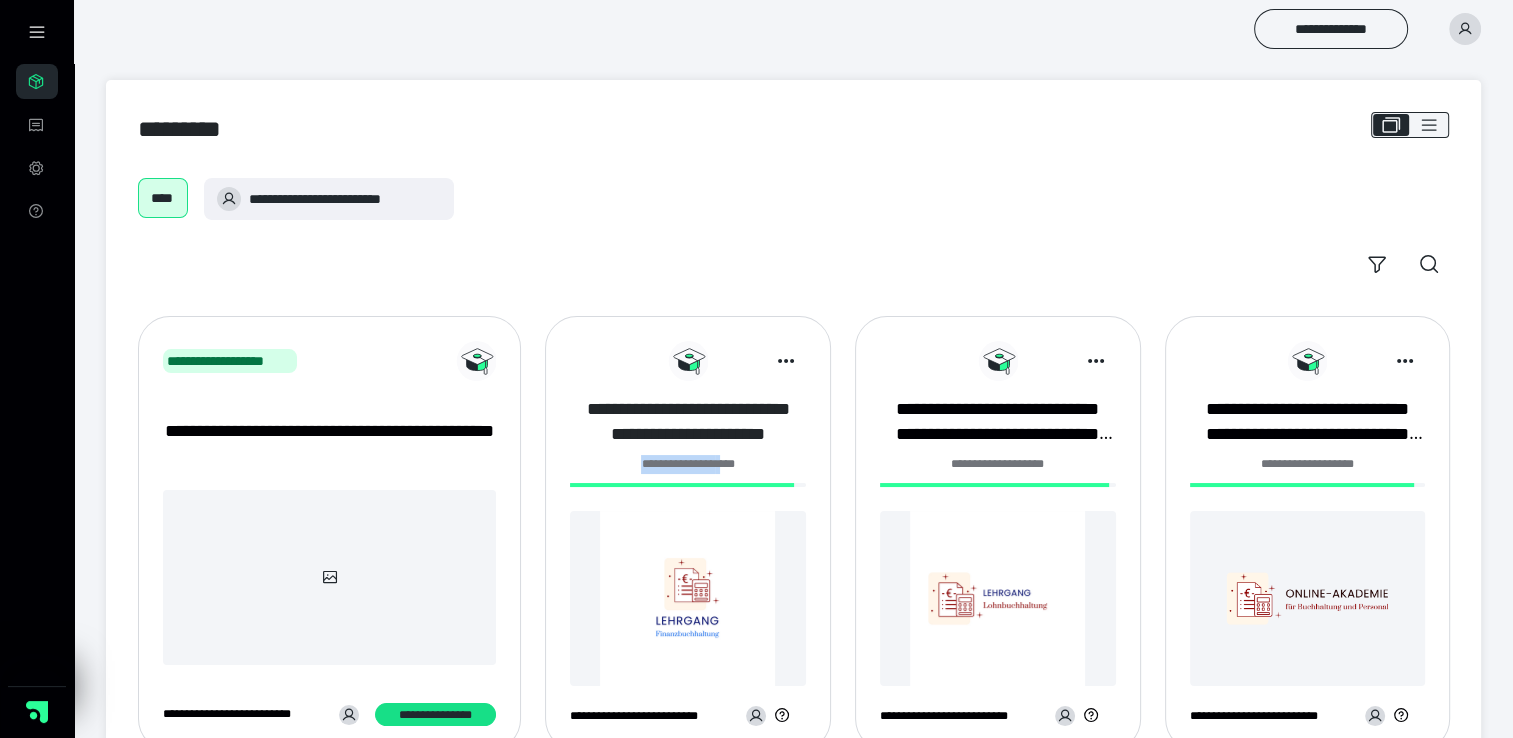 drag, startPoint x: 704, startPoint y: 462, endPoint x: 687, endPoint y: 408, distance: 56.61272 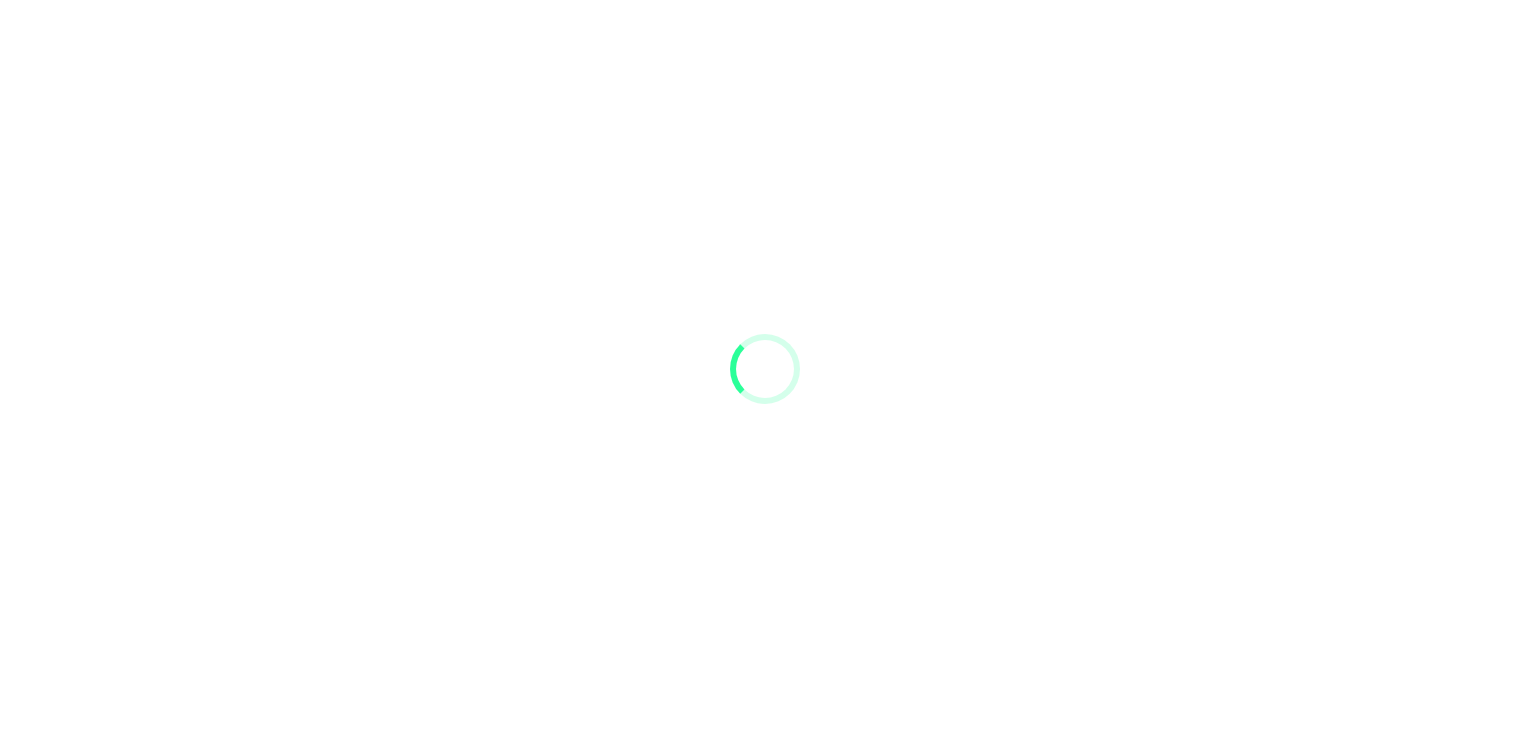 scroll, scrollTop: 0, scrollLeft: 0, axis: both 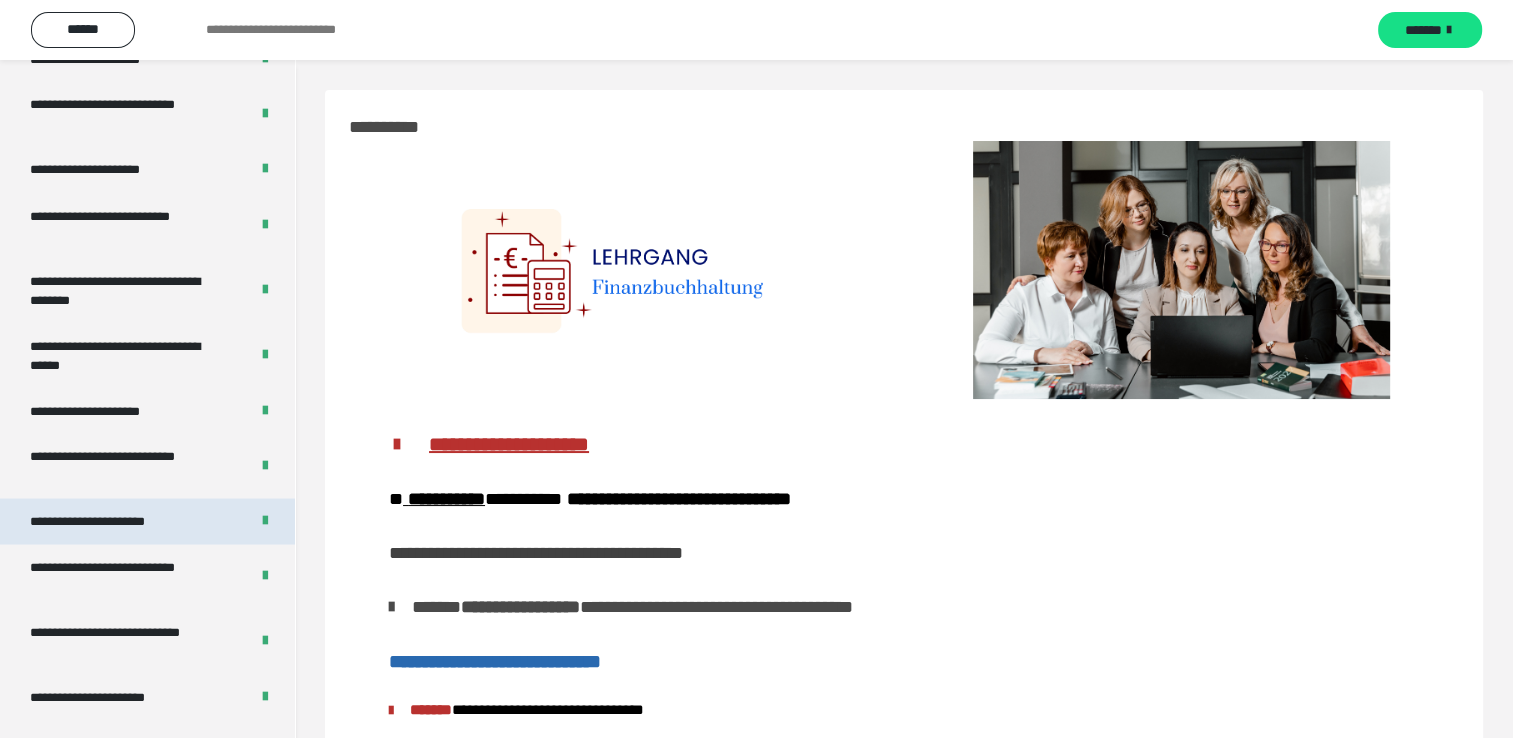 click on "**********" at bounding box center [111, 521] 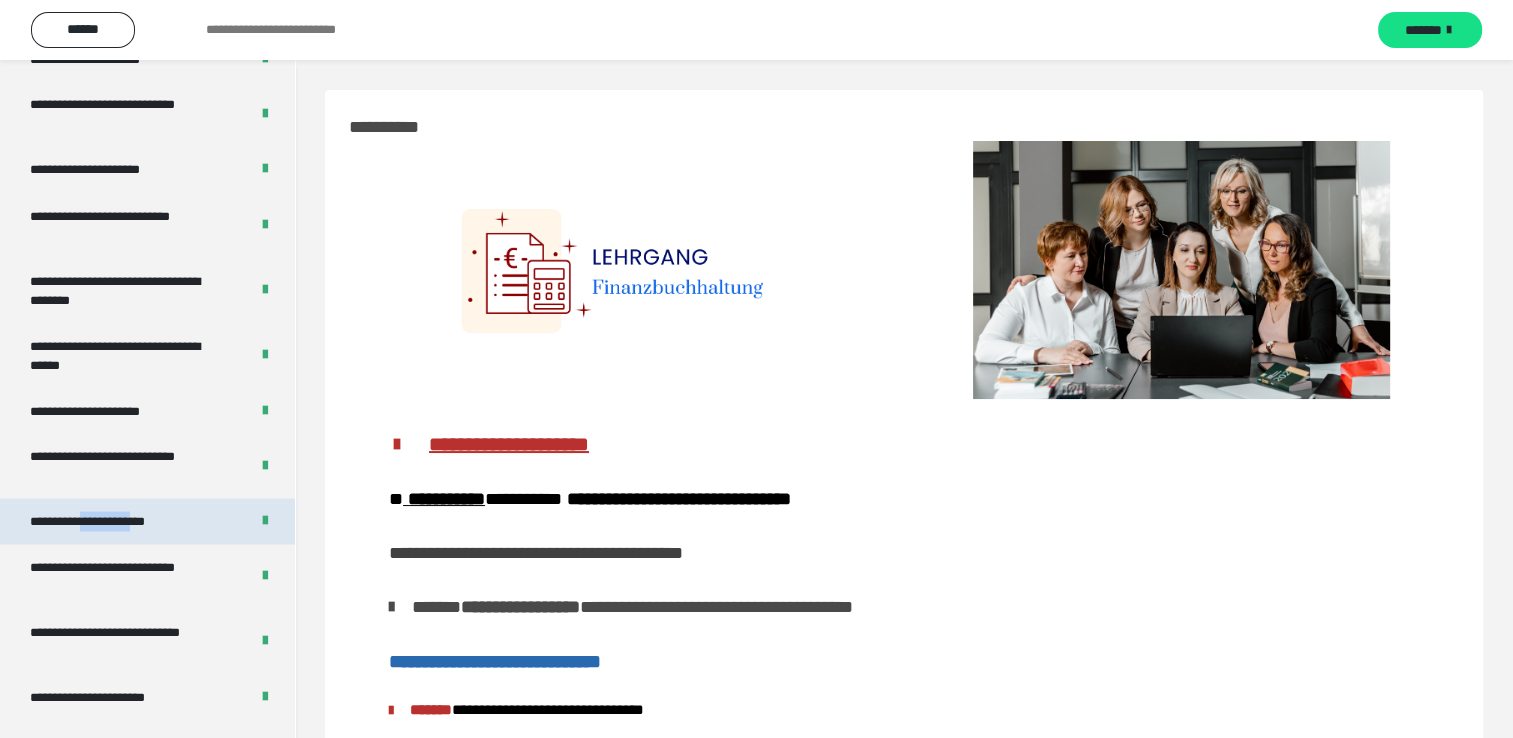 click on "**********" at bounding box center [111, 521] 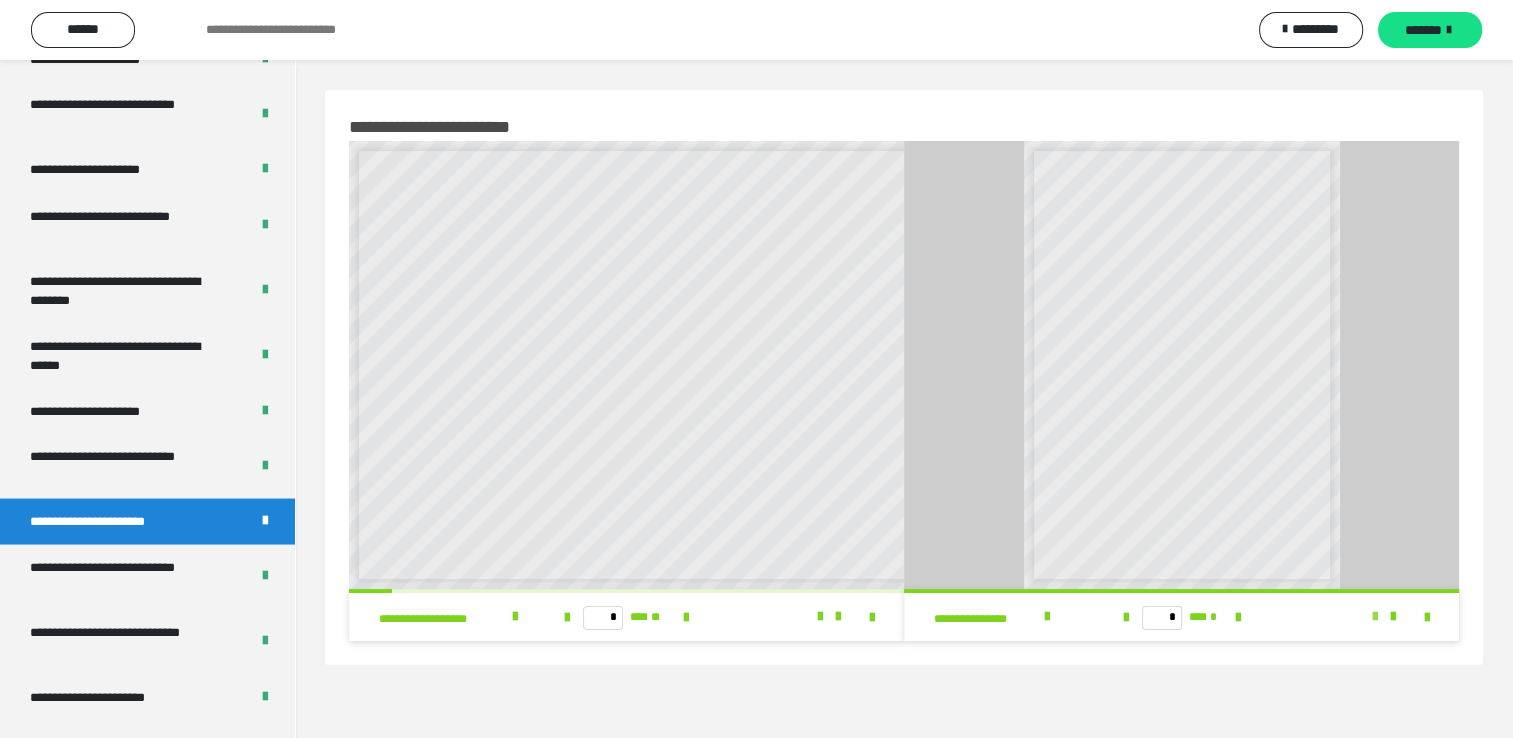click at bounding box center [1375, 617] 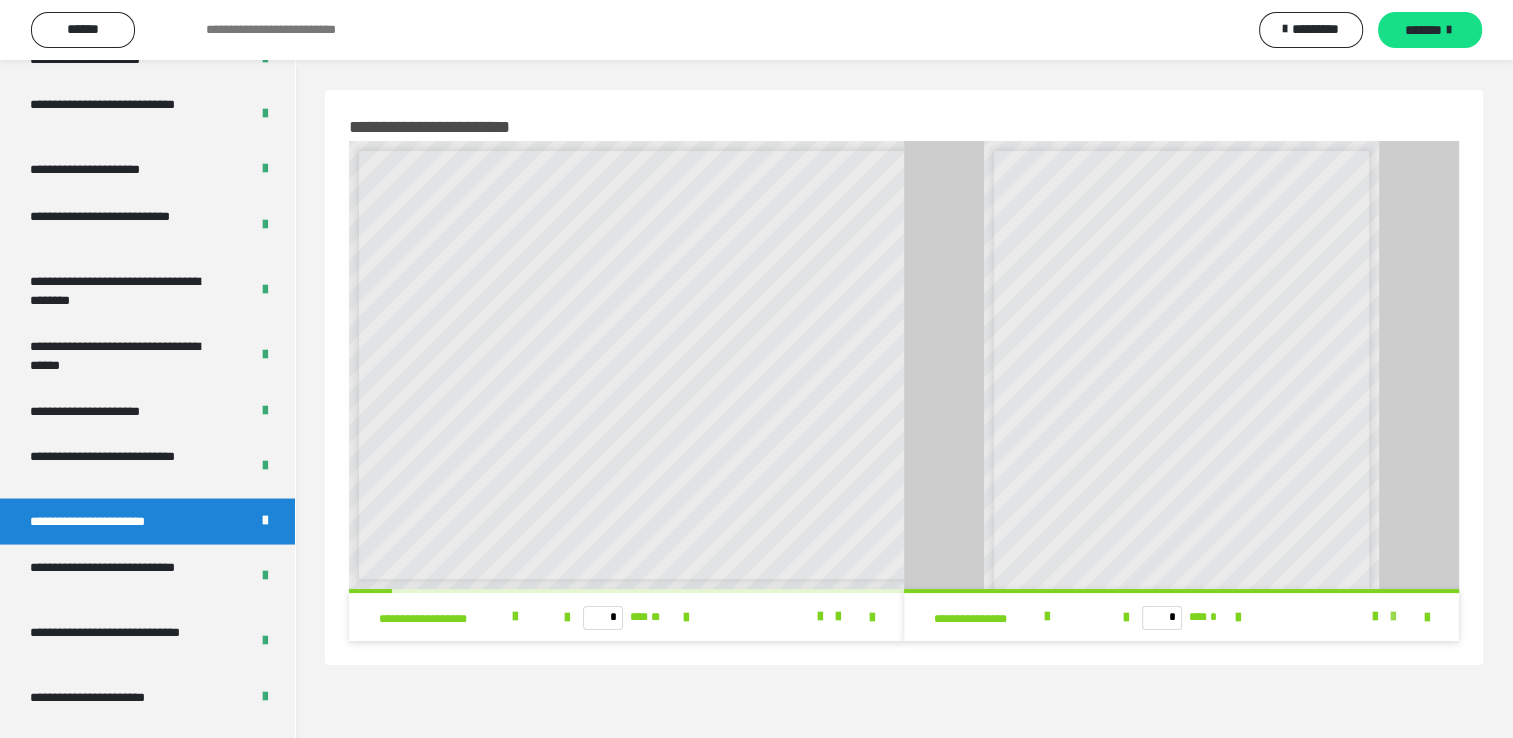 click at bounding box center (1393, 617) 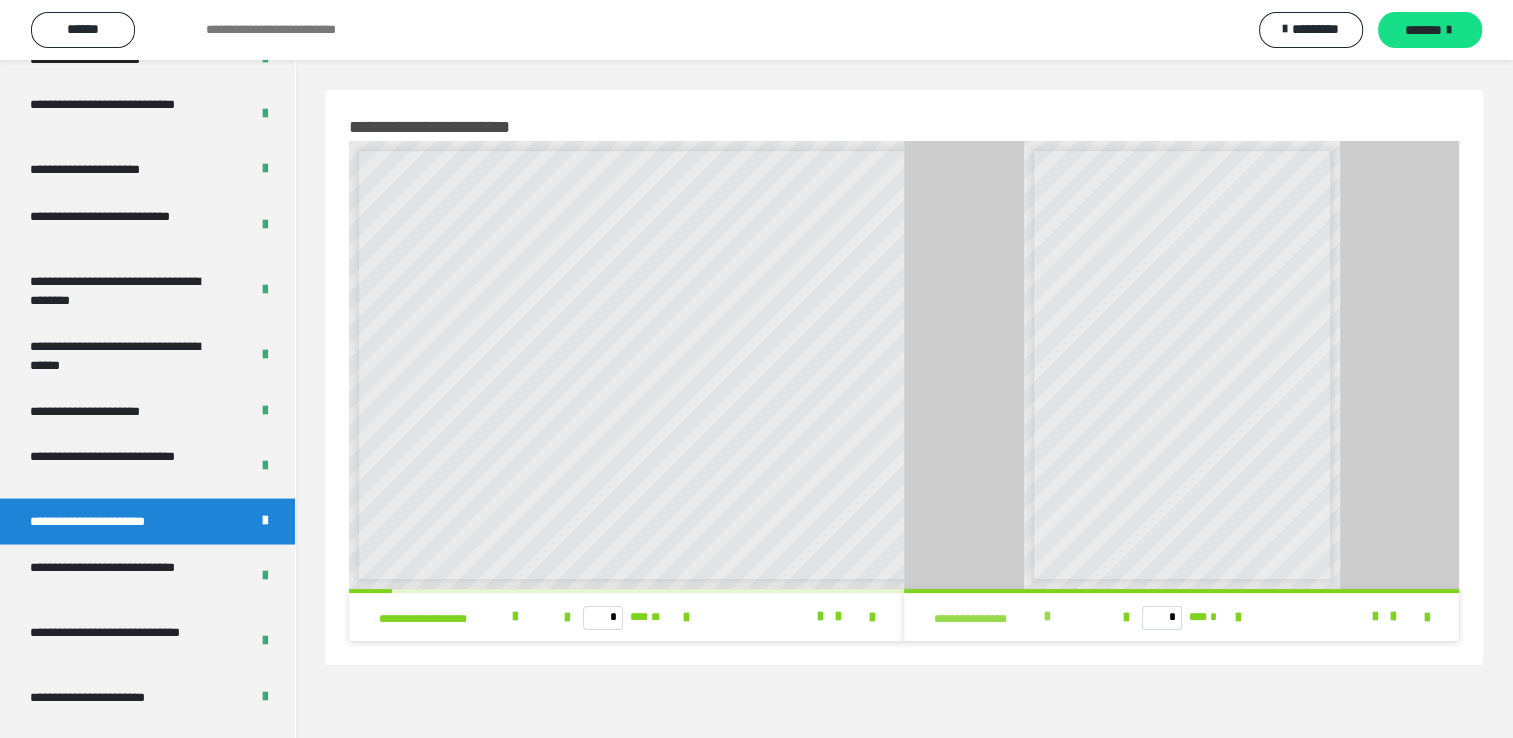 click at bounding box center (1046, 617) 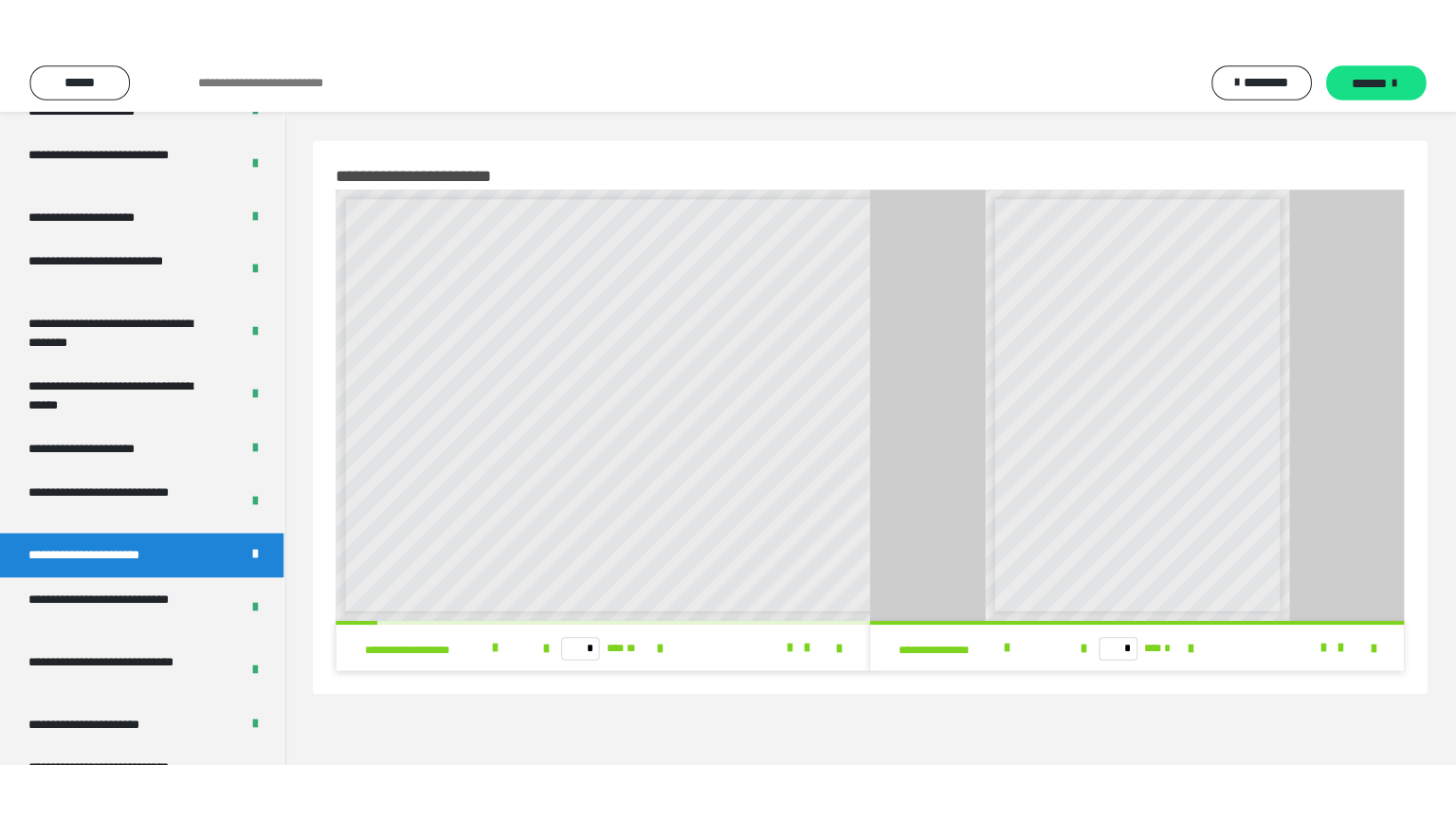 scroll, scrollTop: 57, scrollLeft: 0, axis: vertical 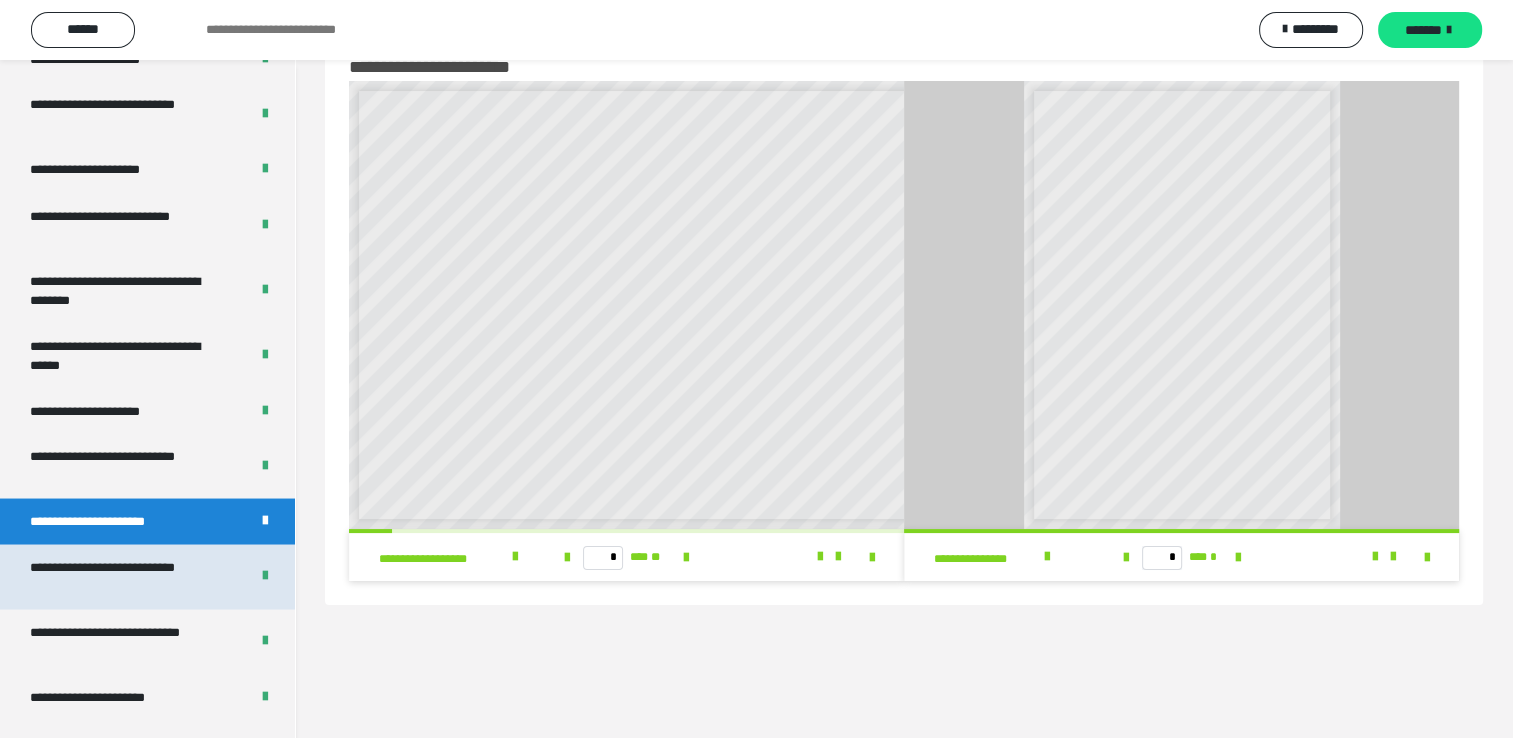 click on "**********" at bounding box center [124, 576] 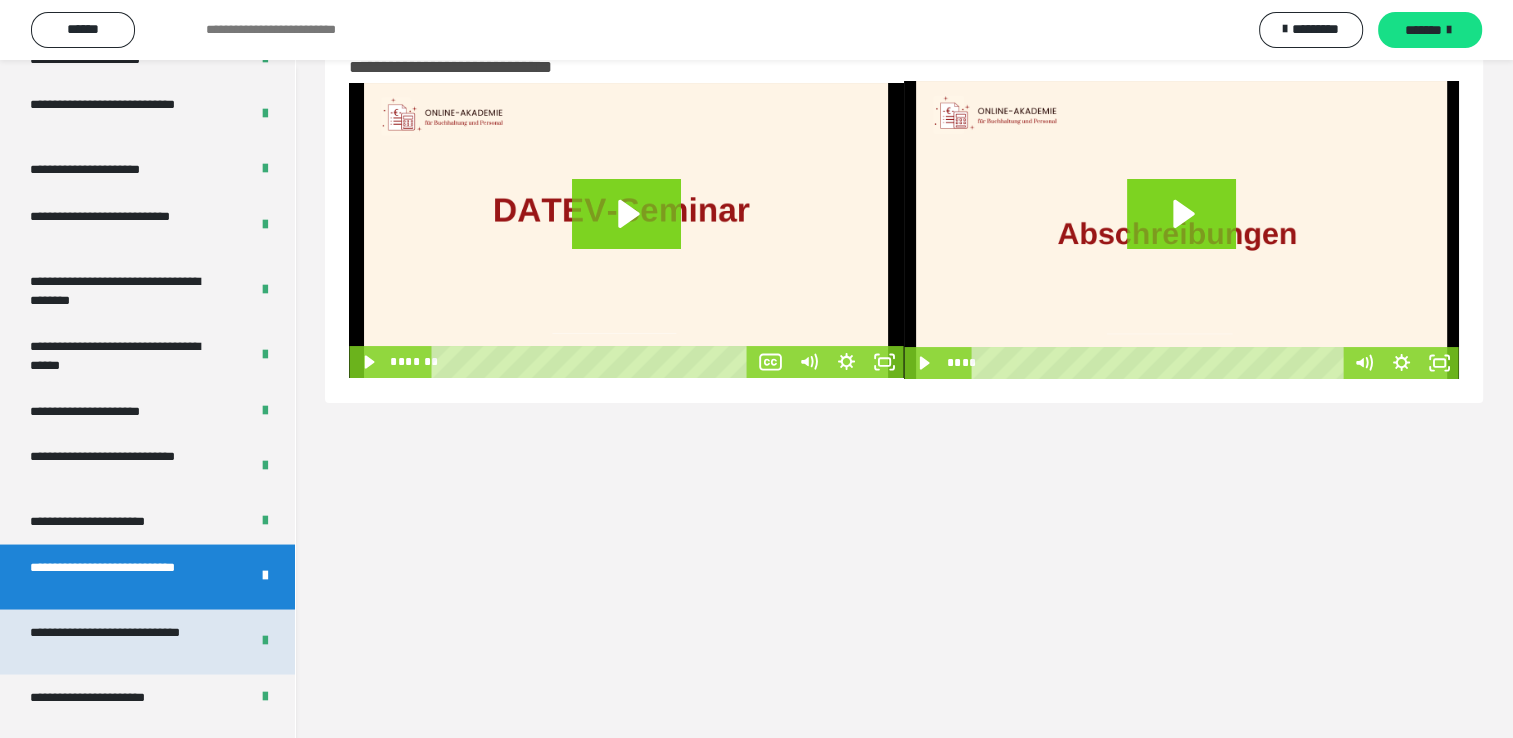 click on "**********" at bounding box center (124, 641) 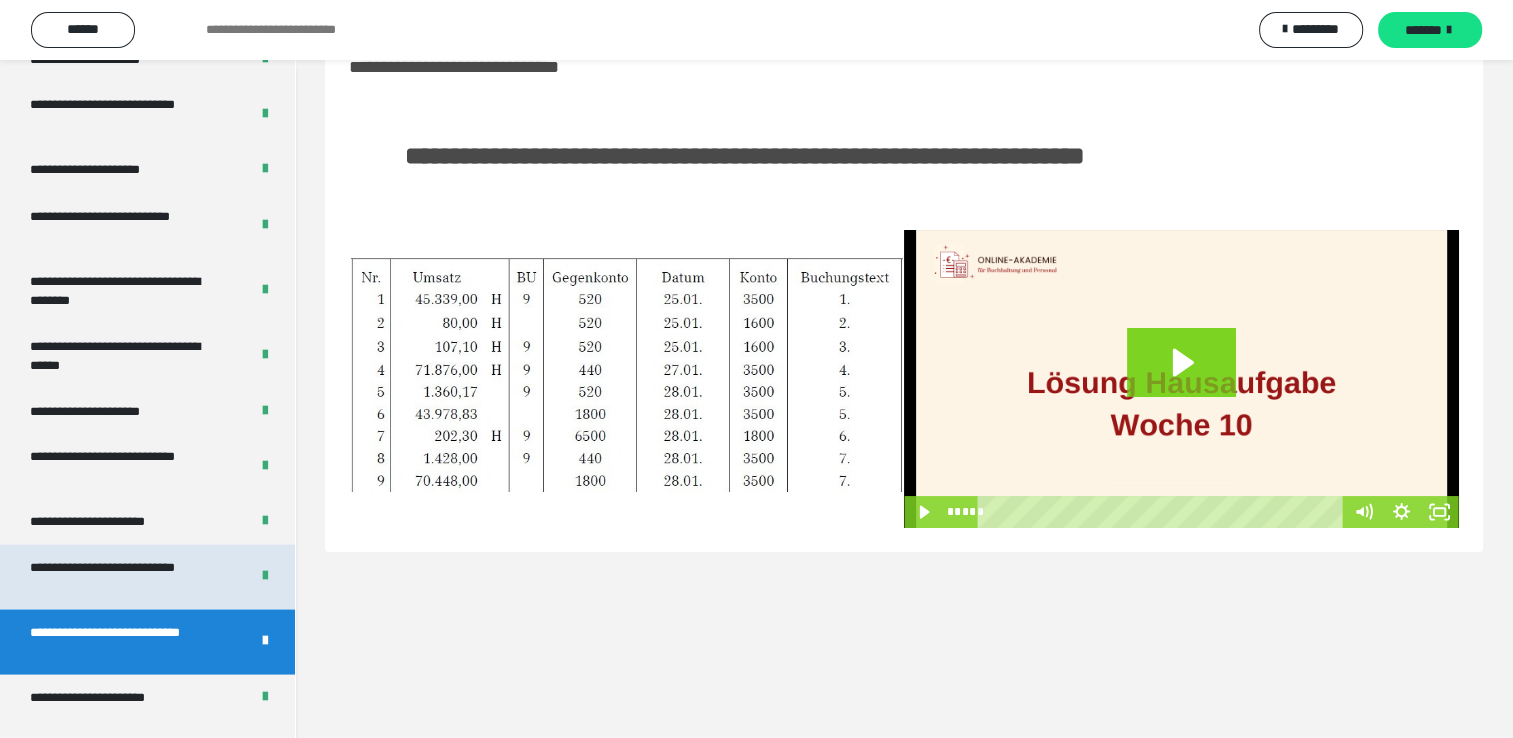 click on "**********" at bounding box center [124, 576] 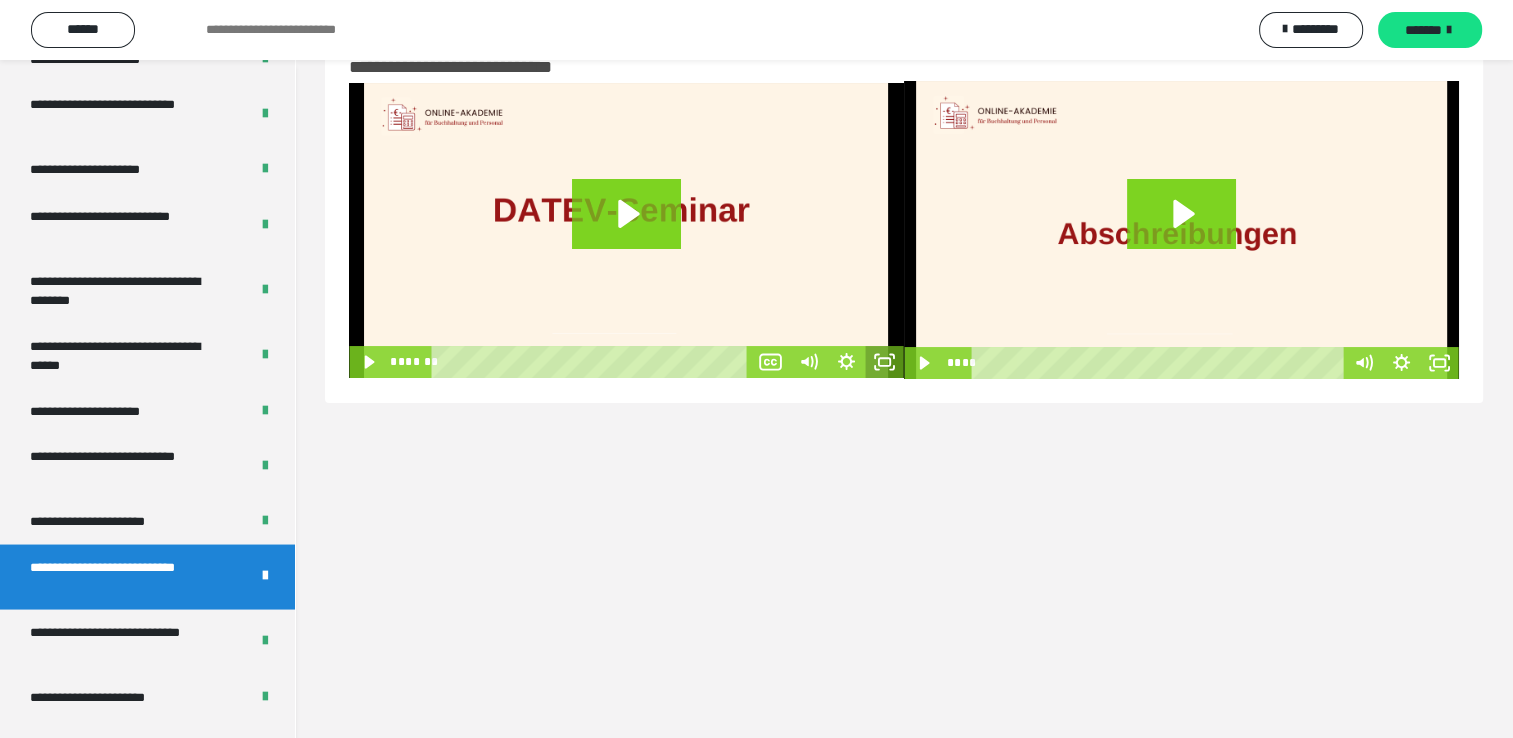 click 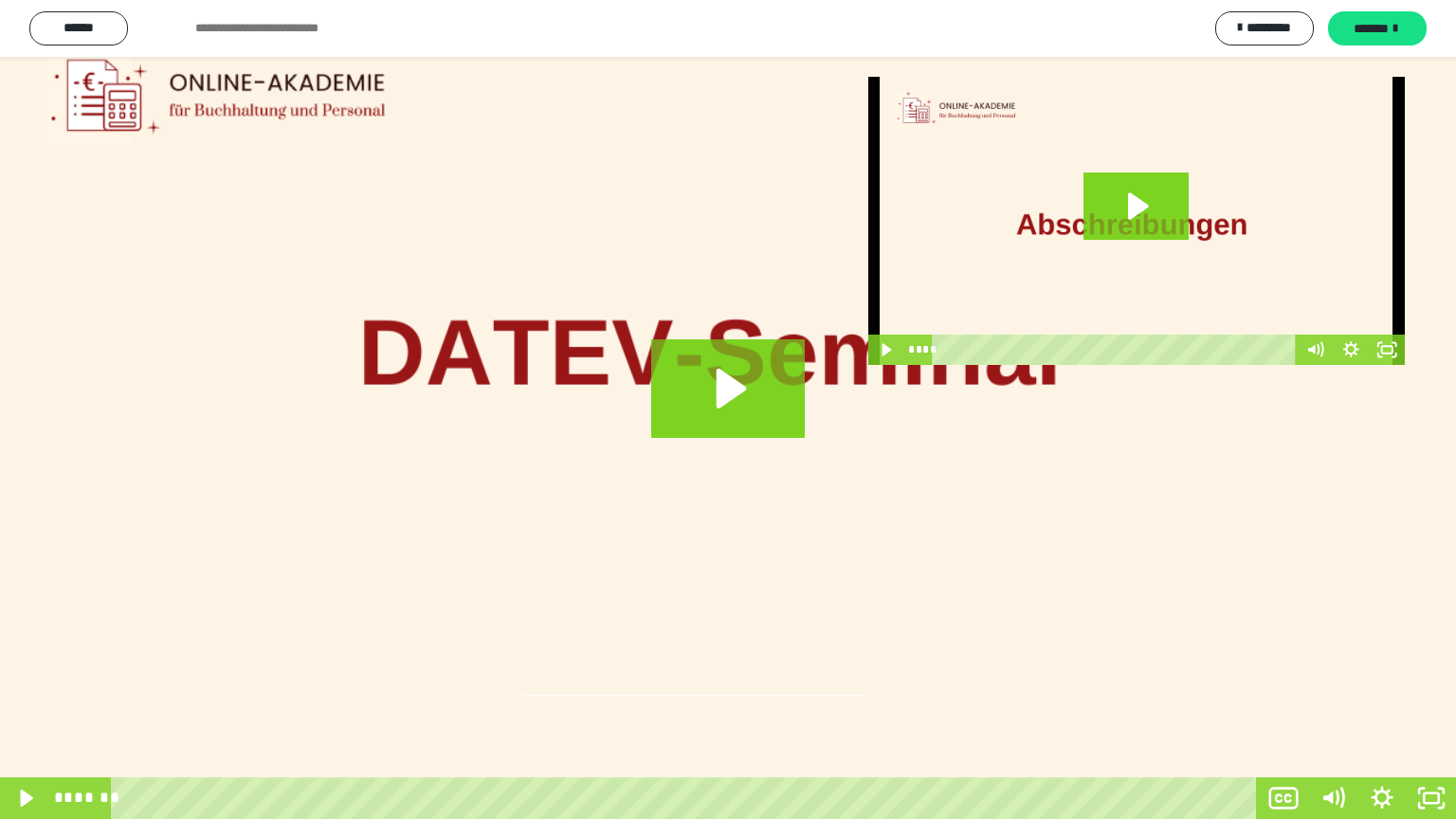 click at bounding box center [728, 410] 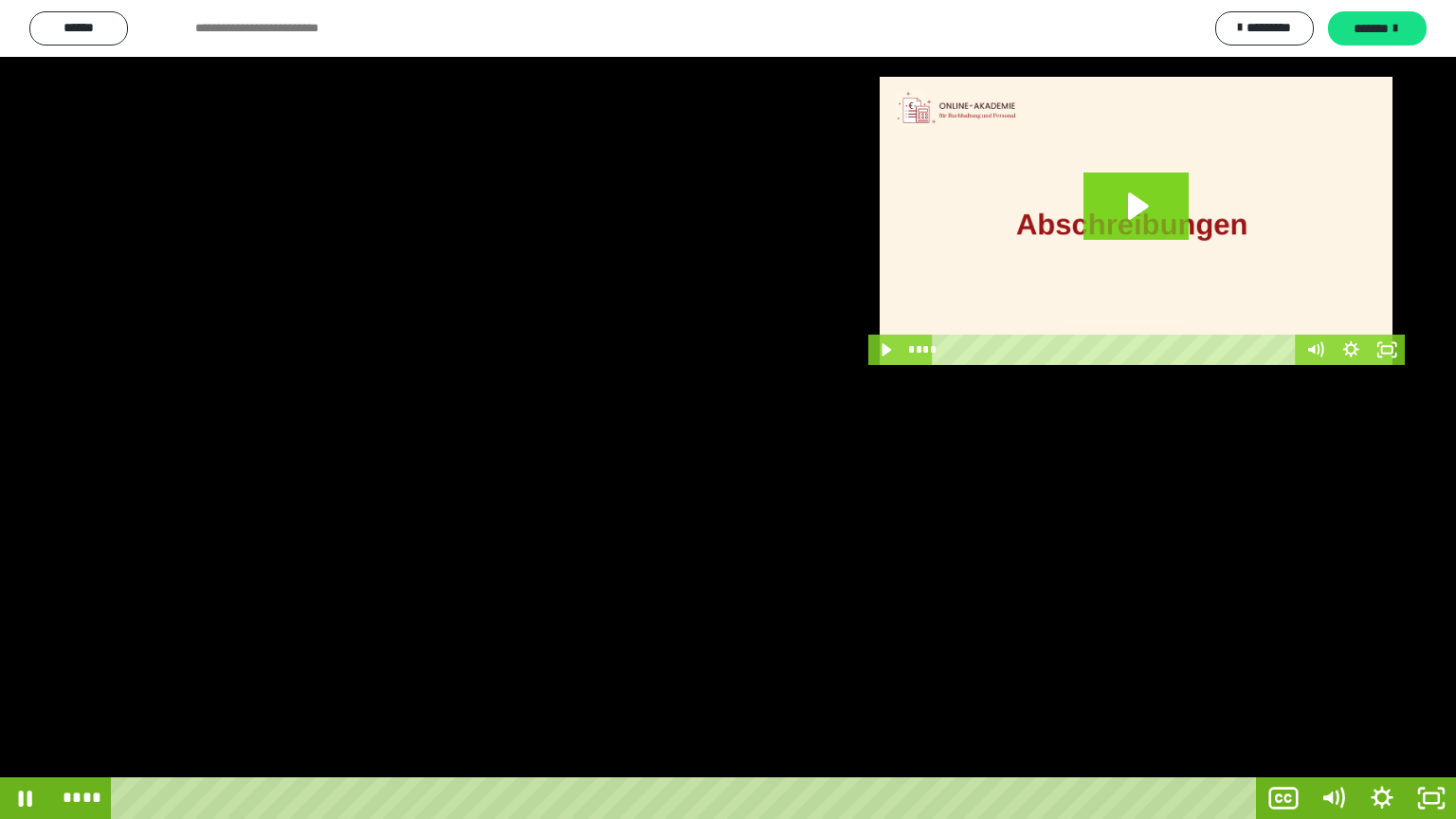 type 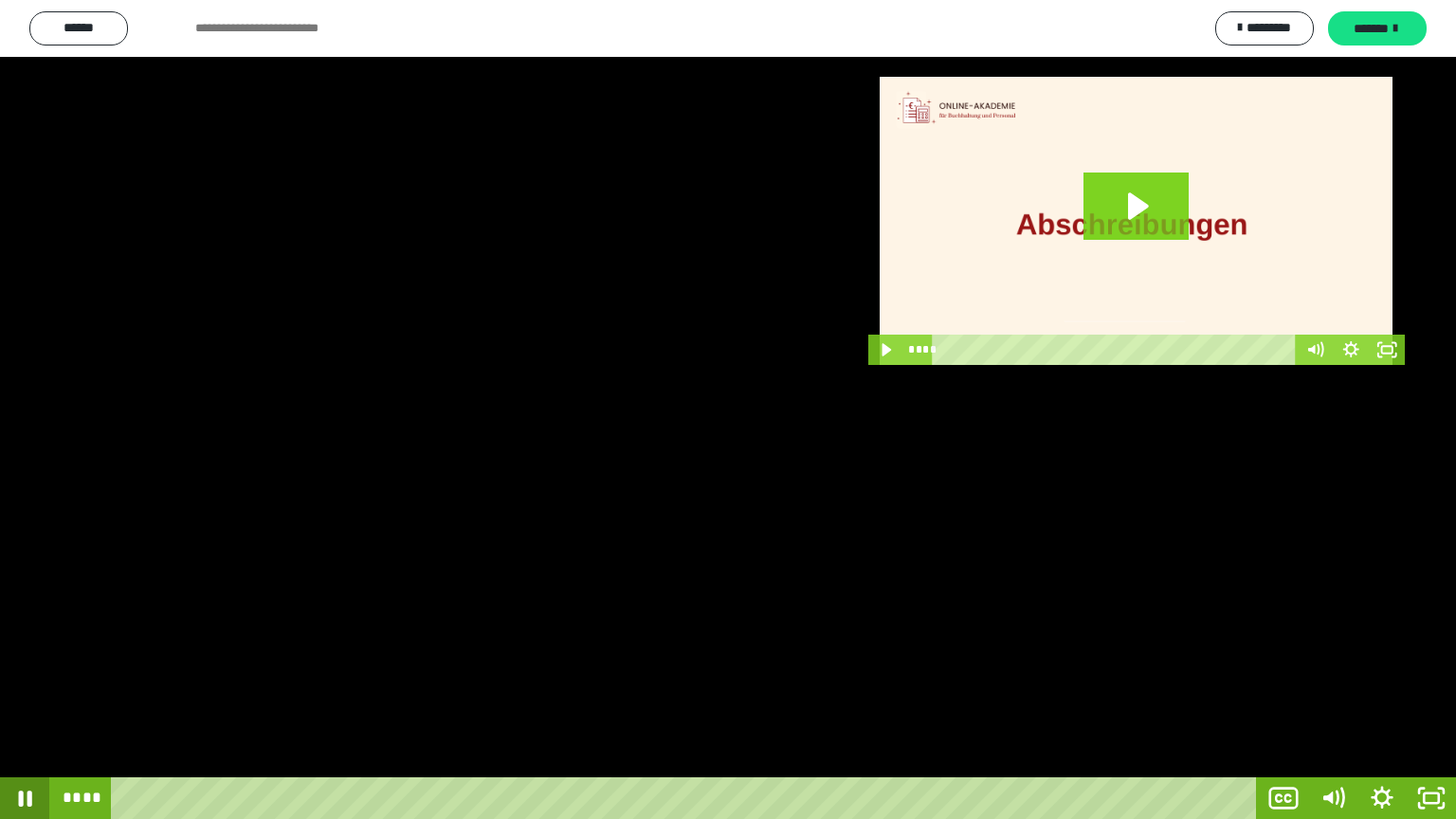 click 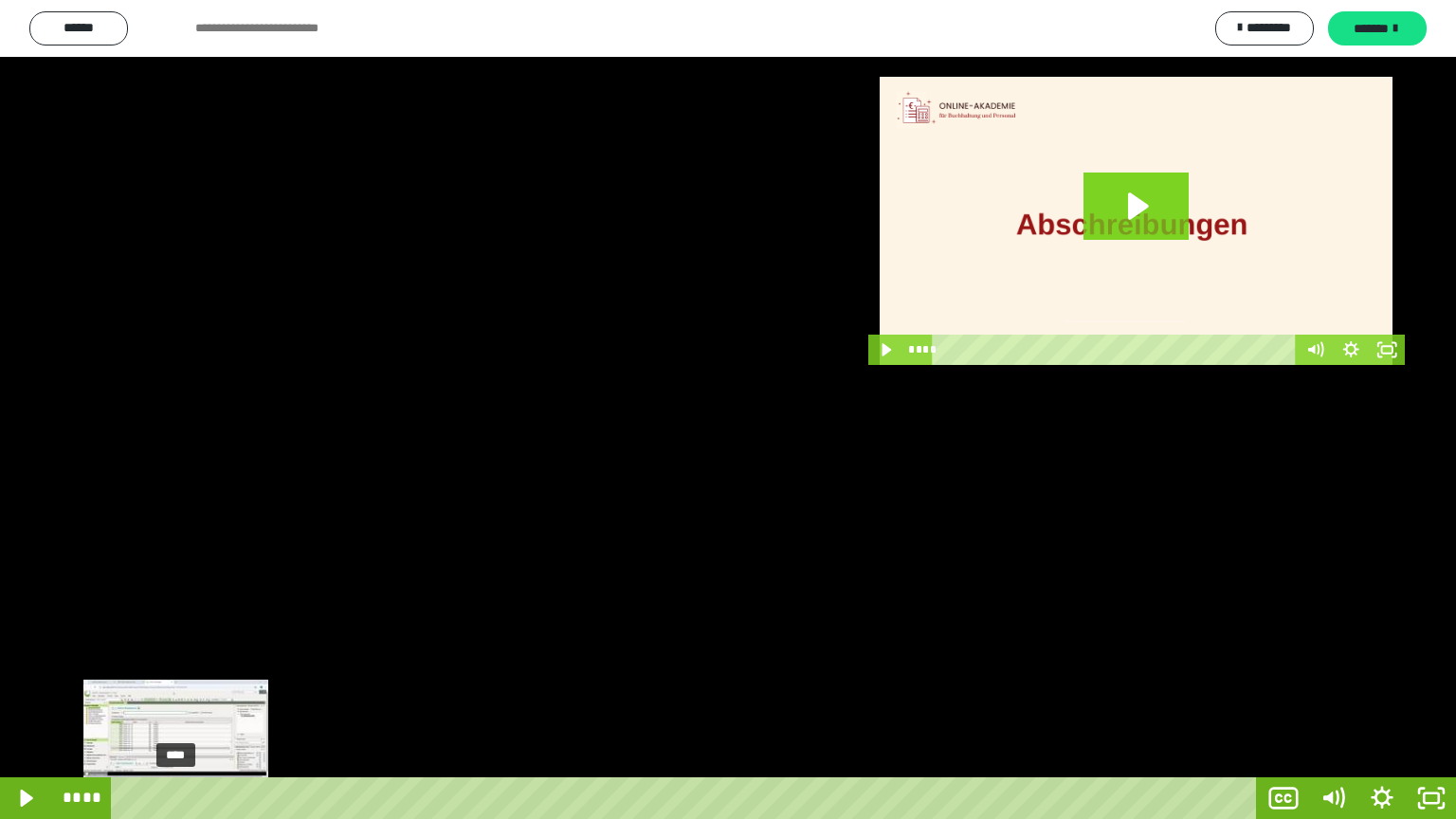 click on "****" at bounding box center (687, 798) 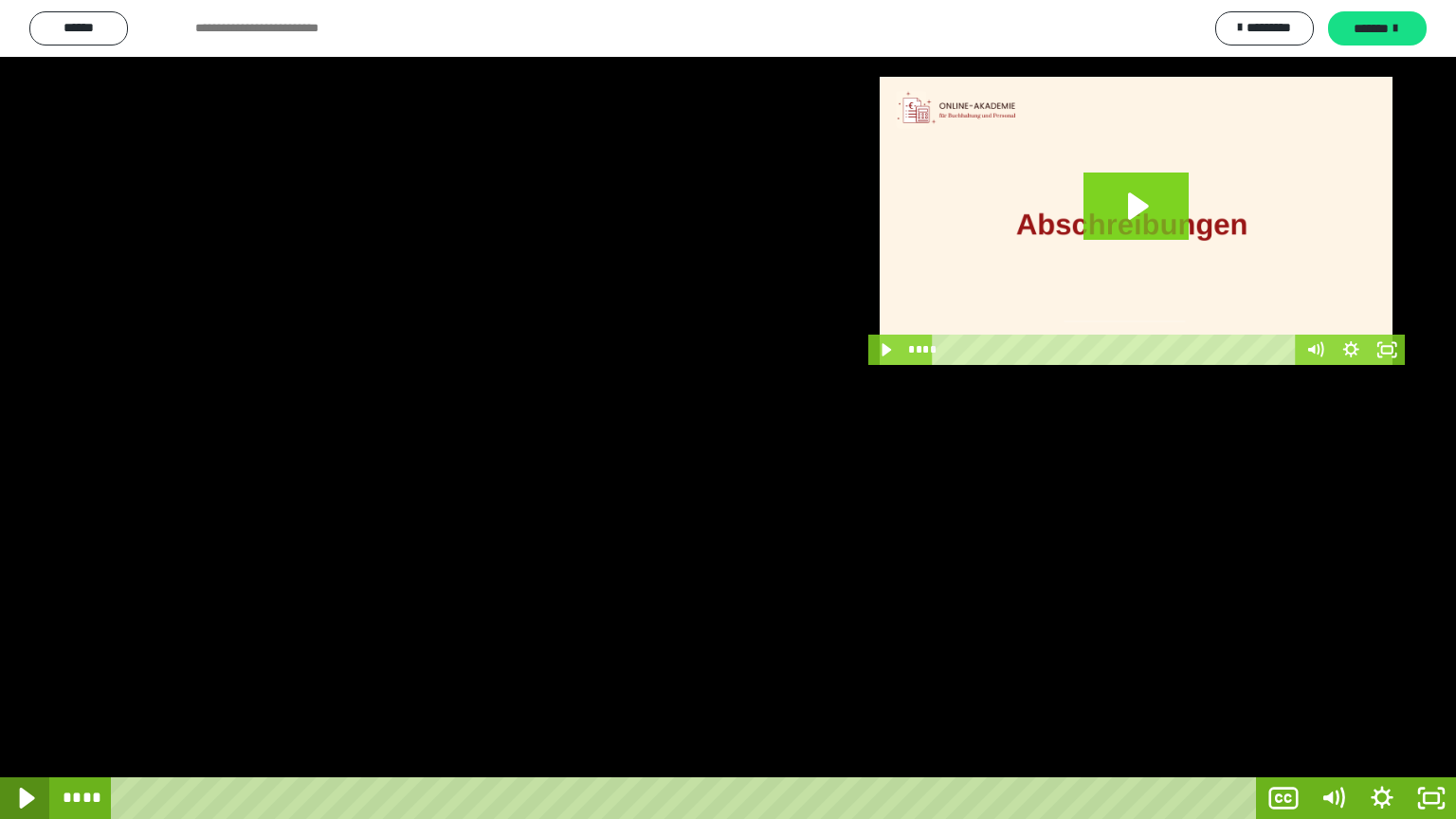 click 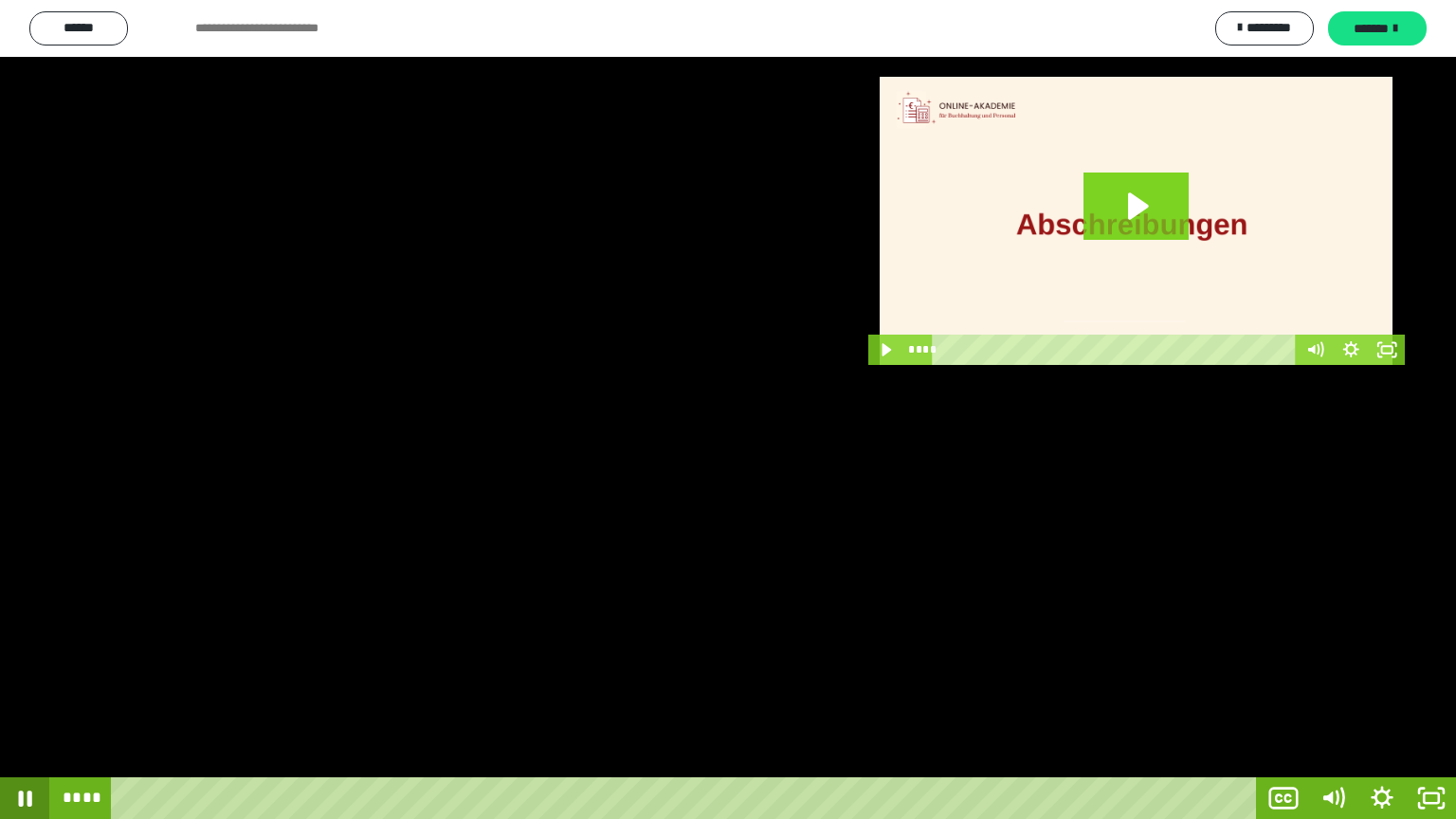drag, startPoint x: 178, startPoint y: 795, endPoint x: 9, endPoint y: 783, distance: 169.4255 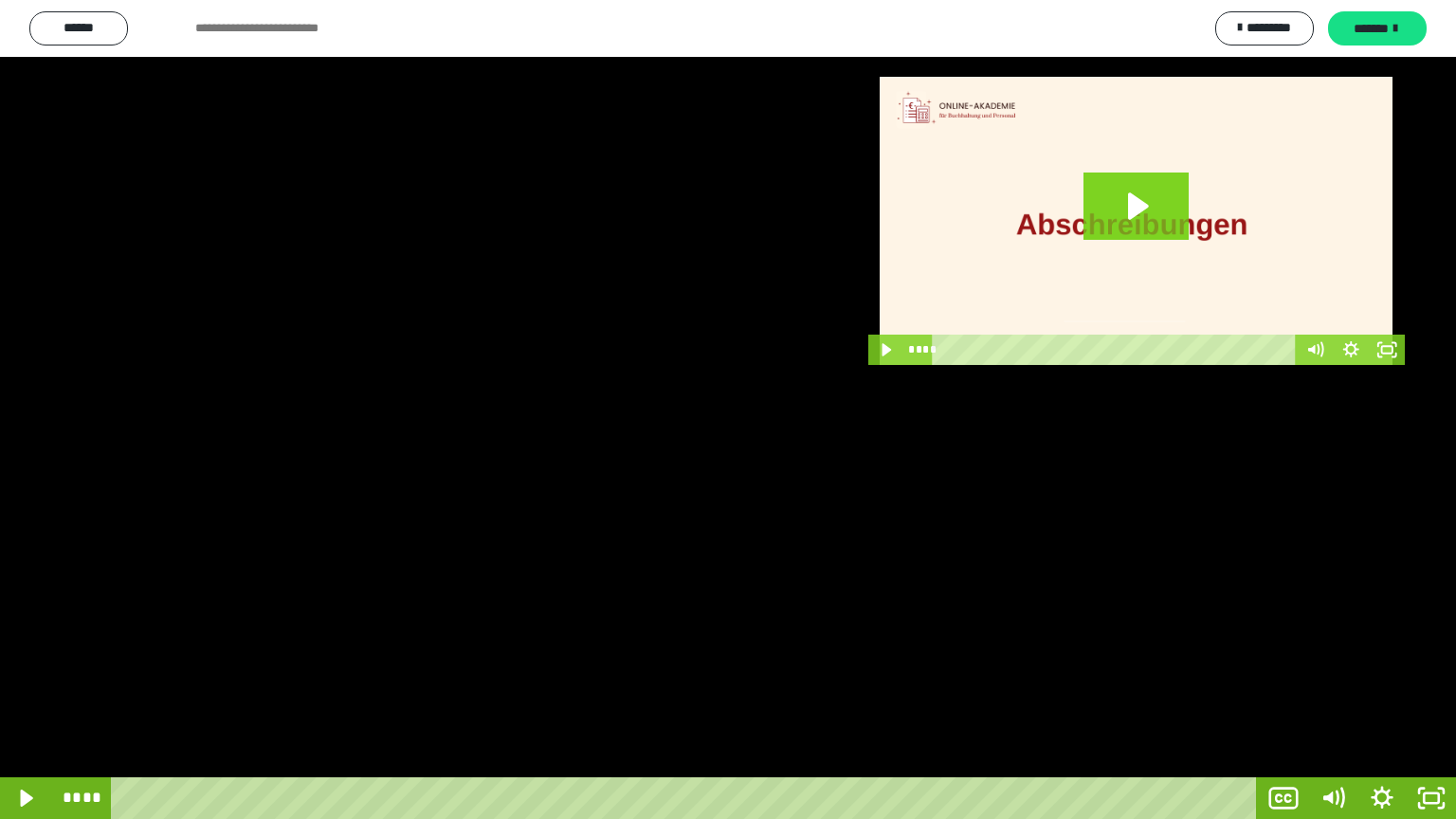 type 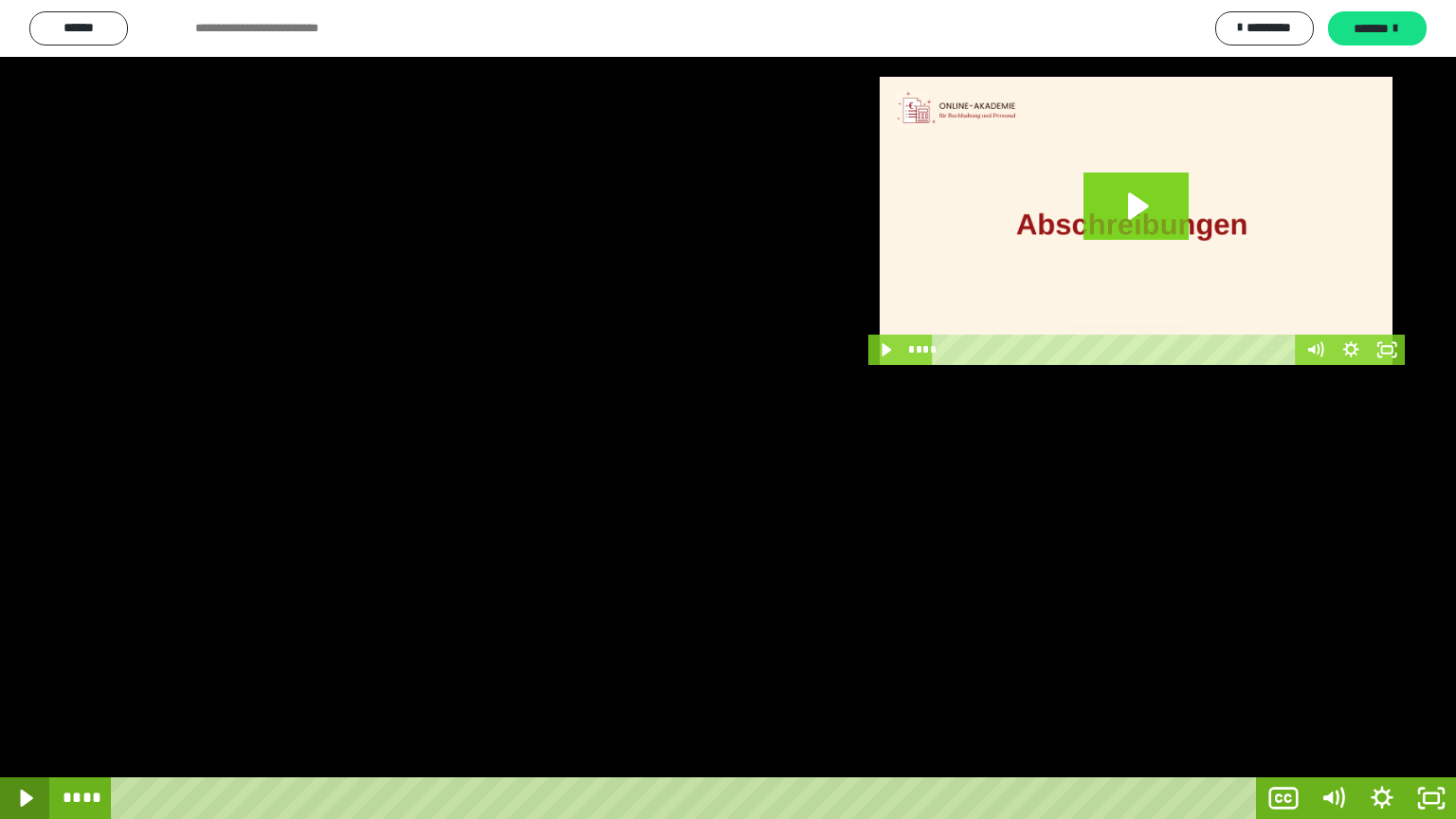 click 